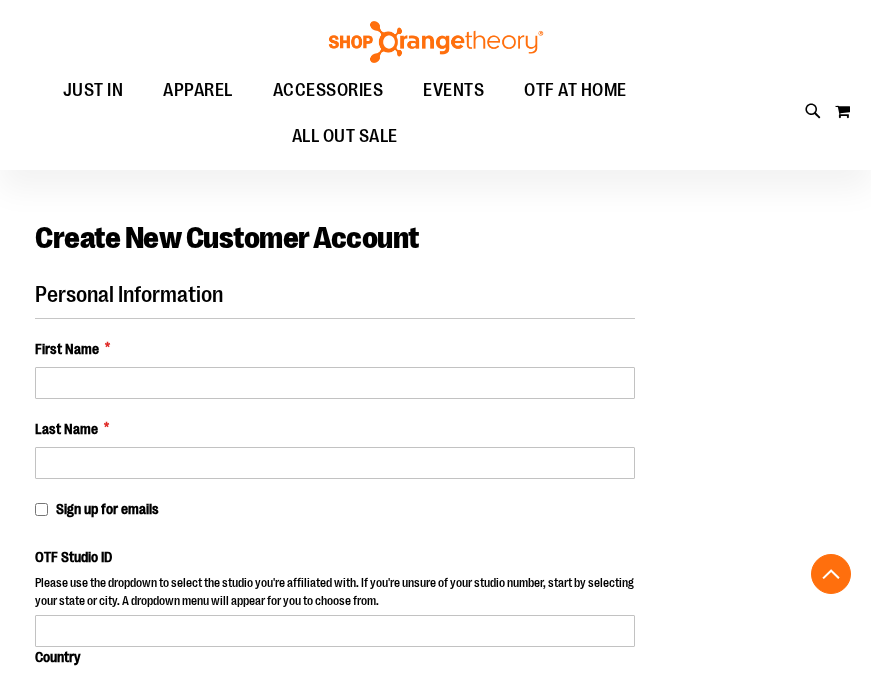 select on "***" 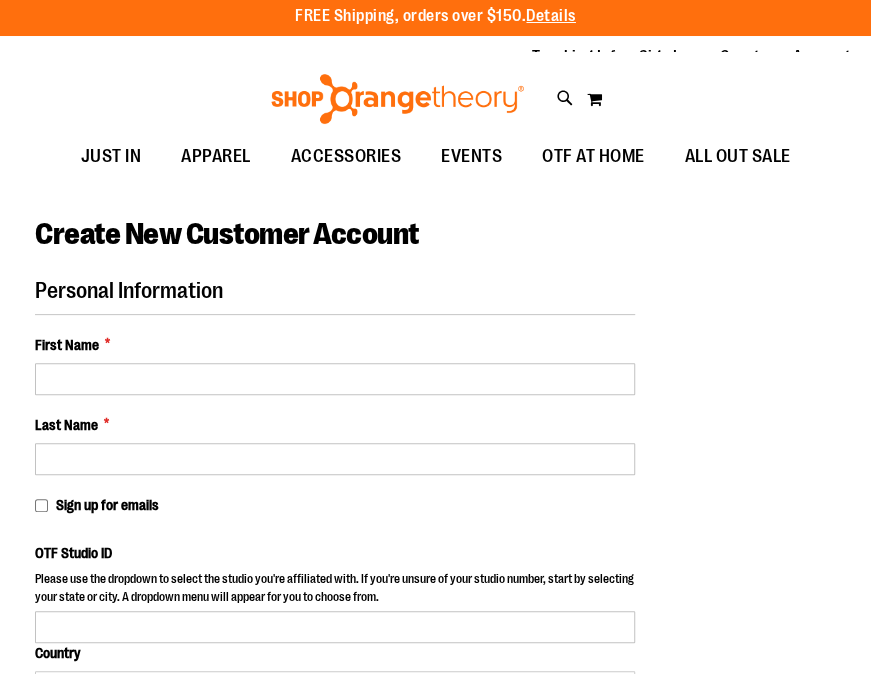 scroll, scrollTop: 0, scrollLeft: 0, axis: both 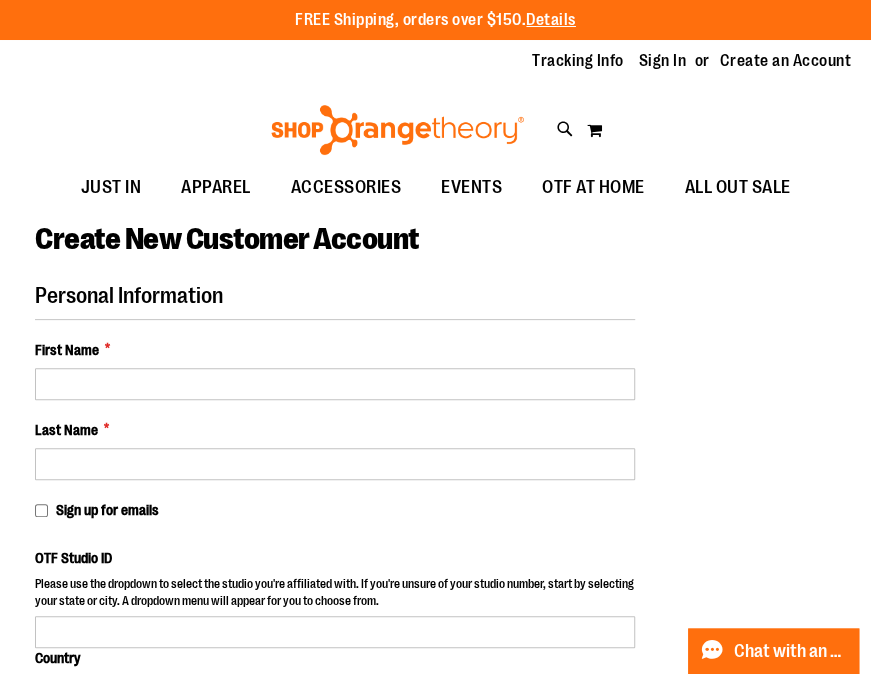 type on "**********" 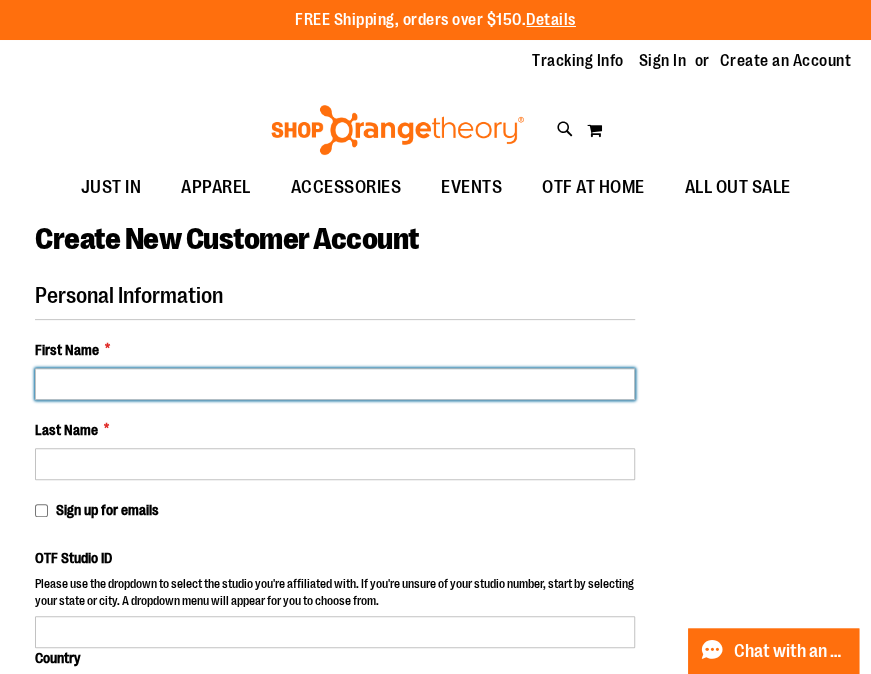drag, startPoint x: 240, startPoint y: 393, endPoint x: 250, endPoint y: 381, distance: 15.6205 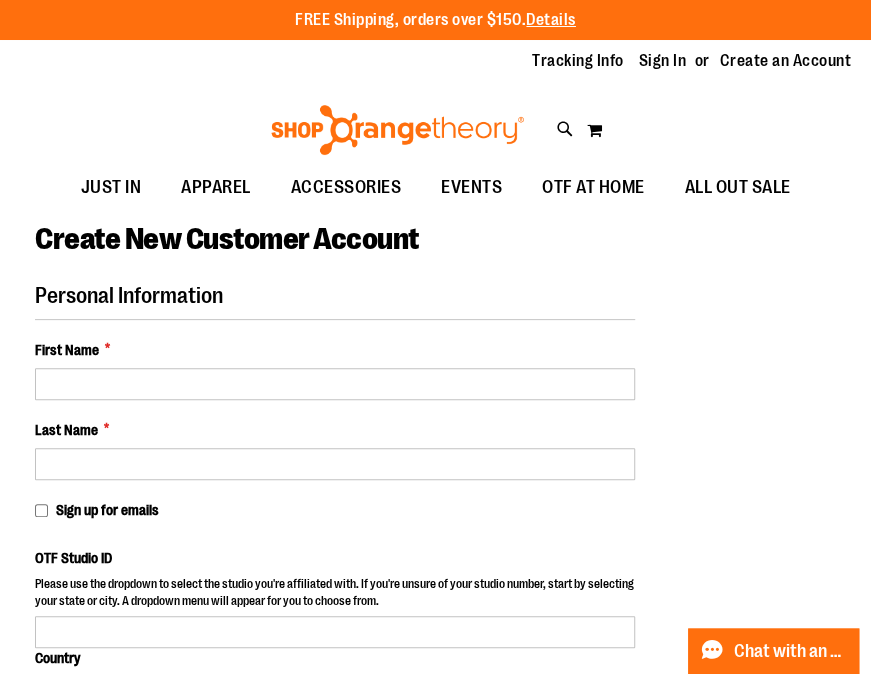 click on "First Name *" at bounding box center [335, 370] 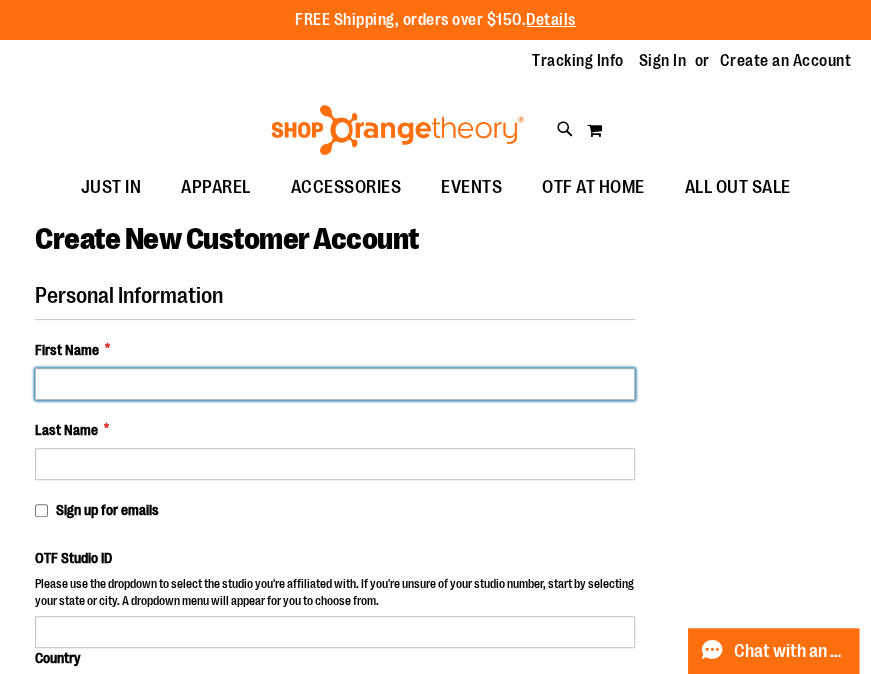 click on "First Name *" at bounding box center [335, 384] 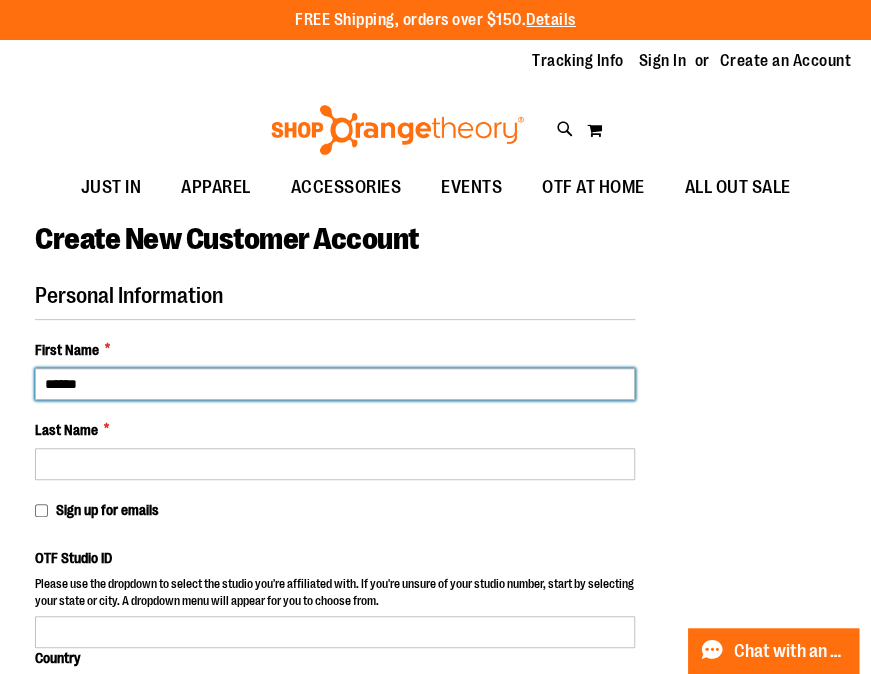type on "******" 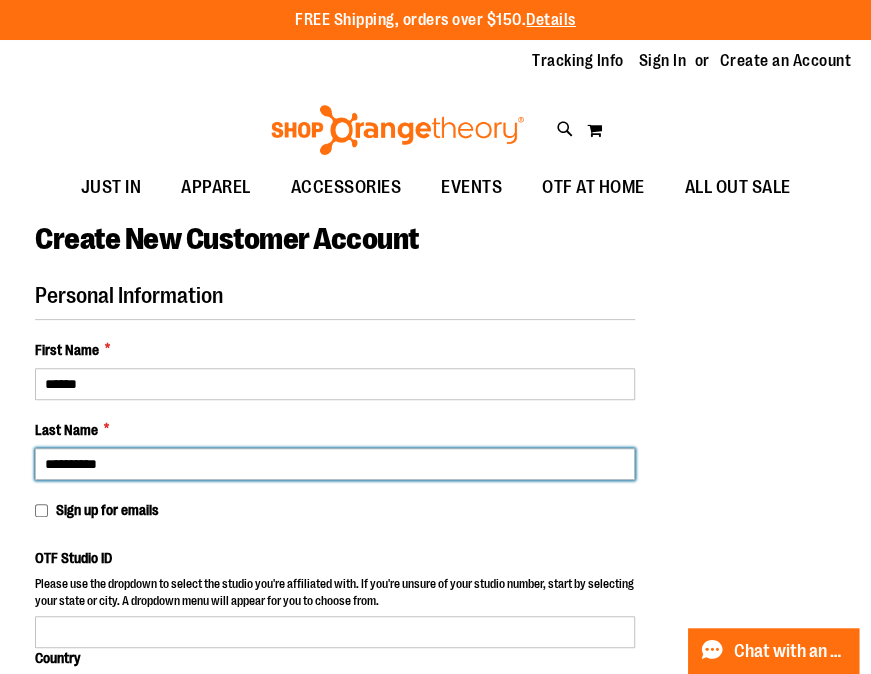 type on "**********" 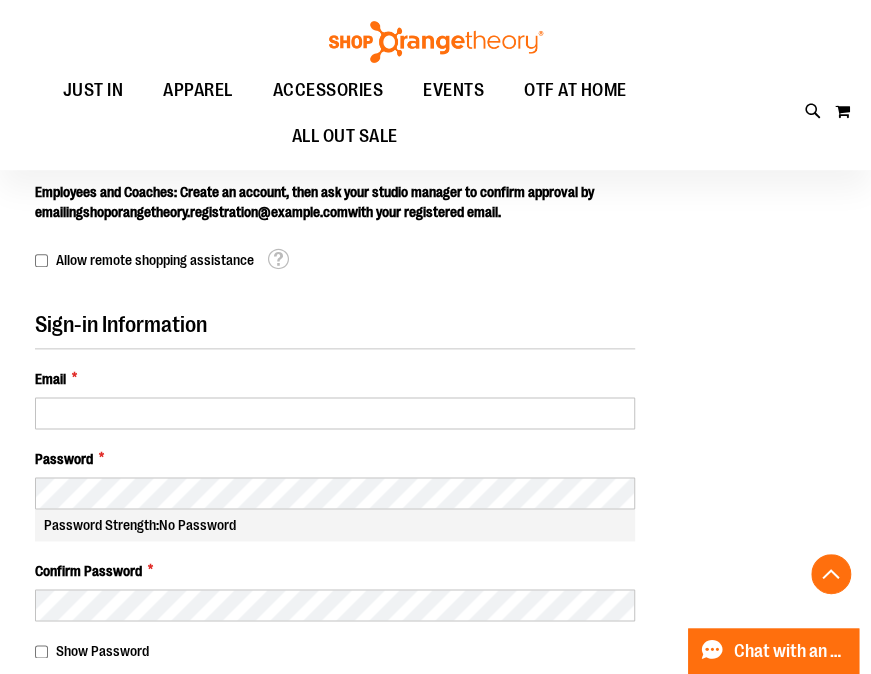 scroll, scrollTop: 700, scrollLeft: 0, axis: vertical 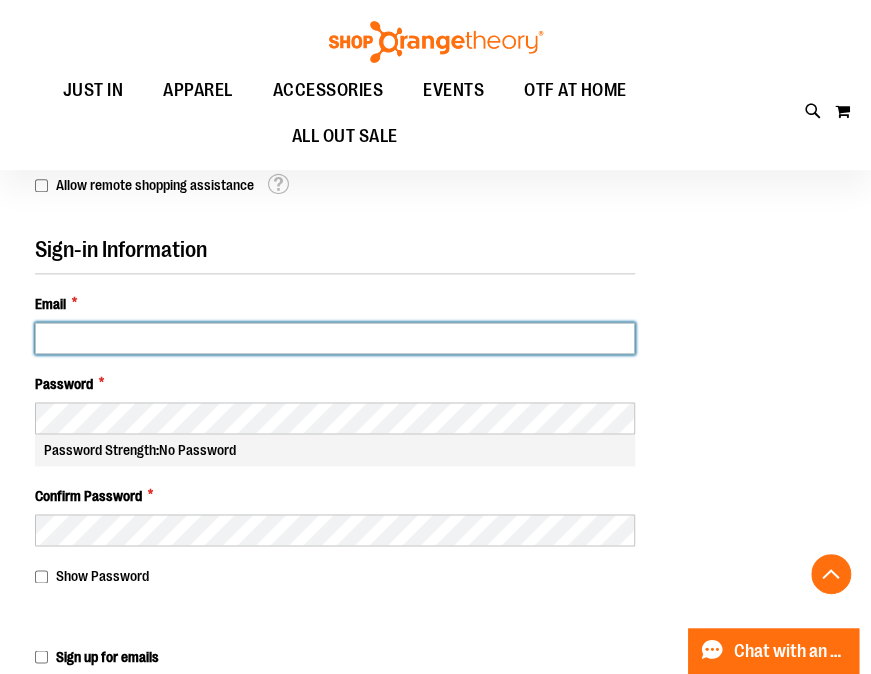 click on "Email
*" at bounding box center [335, 338] 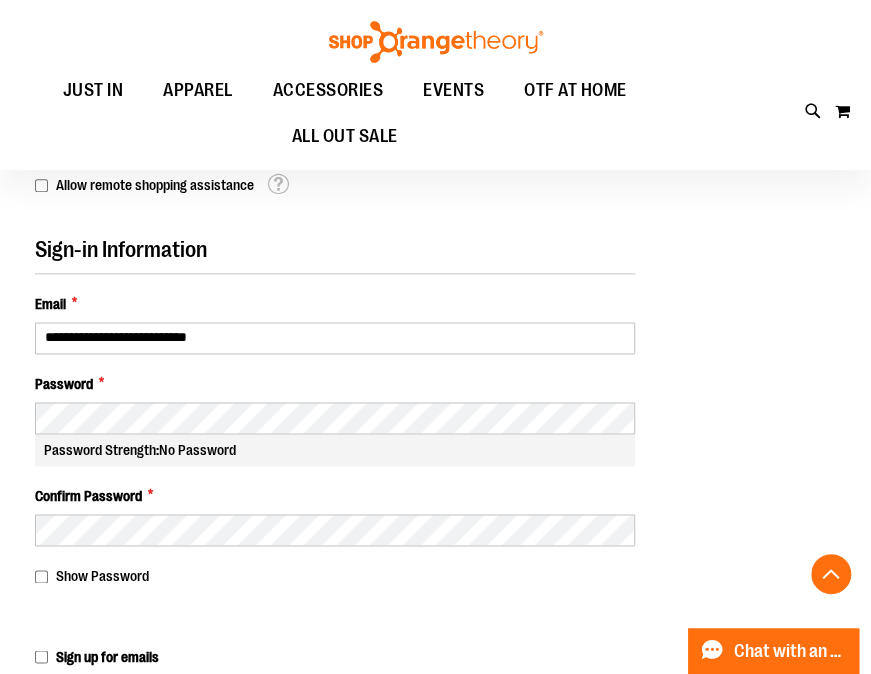 type on "*********" 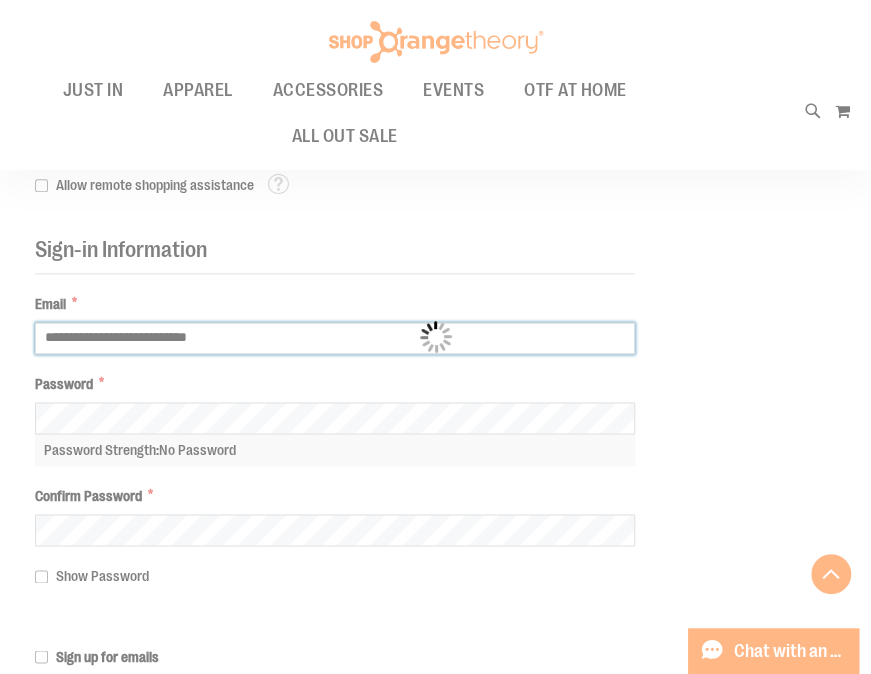 scroll, scrollTop: 724, scrollLeft: 0, axis: vertical 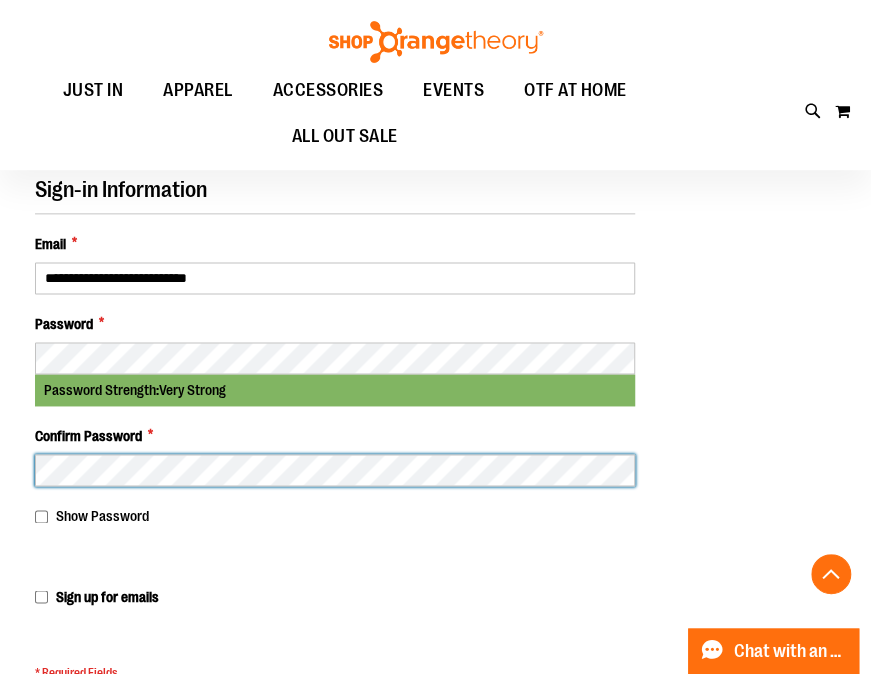 click on "Create an Account" at bounding box center (149, 749) 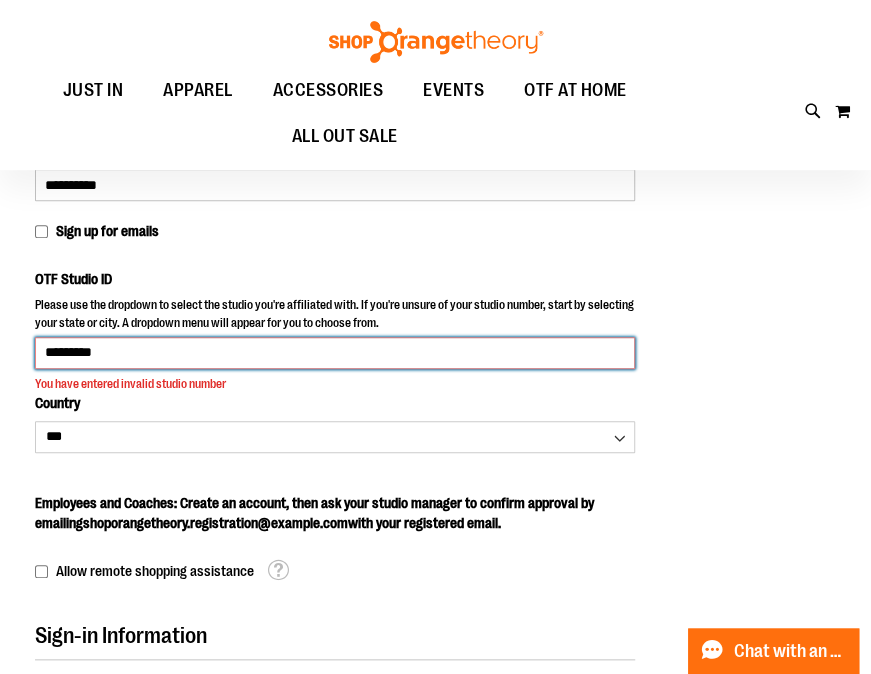 scroll, scrollTop: 278, scrollLeft: 0, axis: vertical 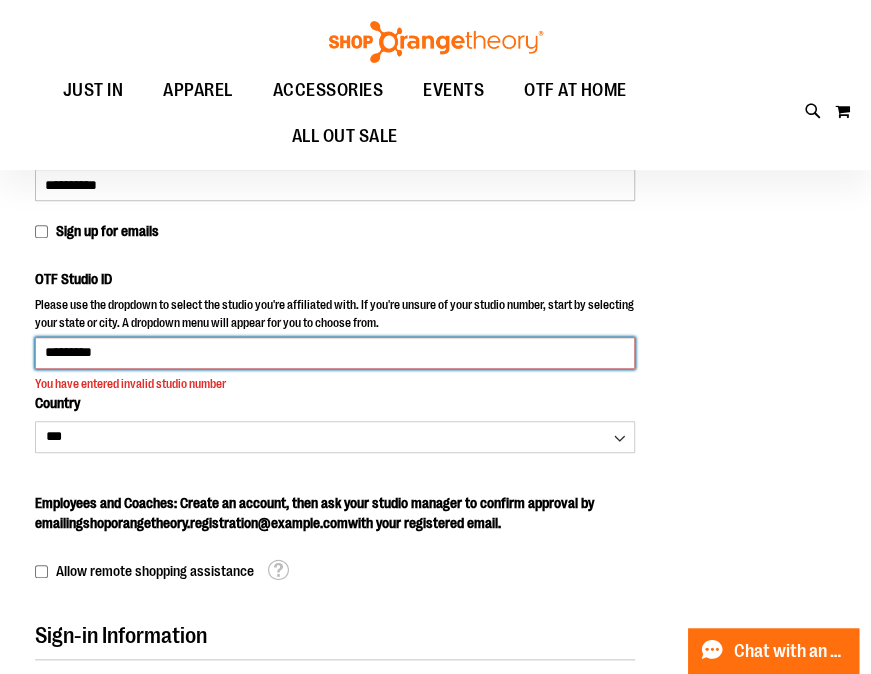drag, startPoint x: 124, startPoint y: 357, endPoint x: -4, endPoint y: 333, distance: 130.23056 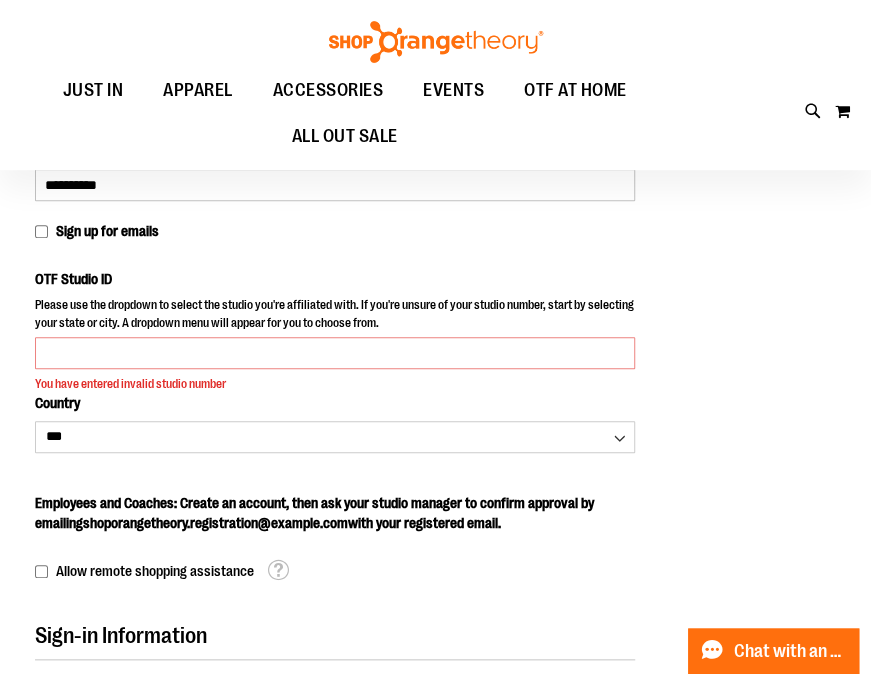 click on "Allow remote shopping assistance
Tooltip
This allows merchants to "see what you see" and take actions on your behalf in order to provide better assistance." at bounding box center (335, 572) 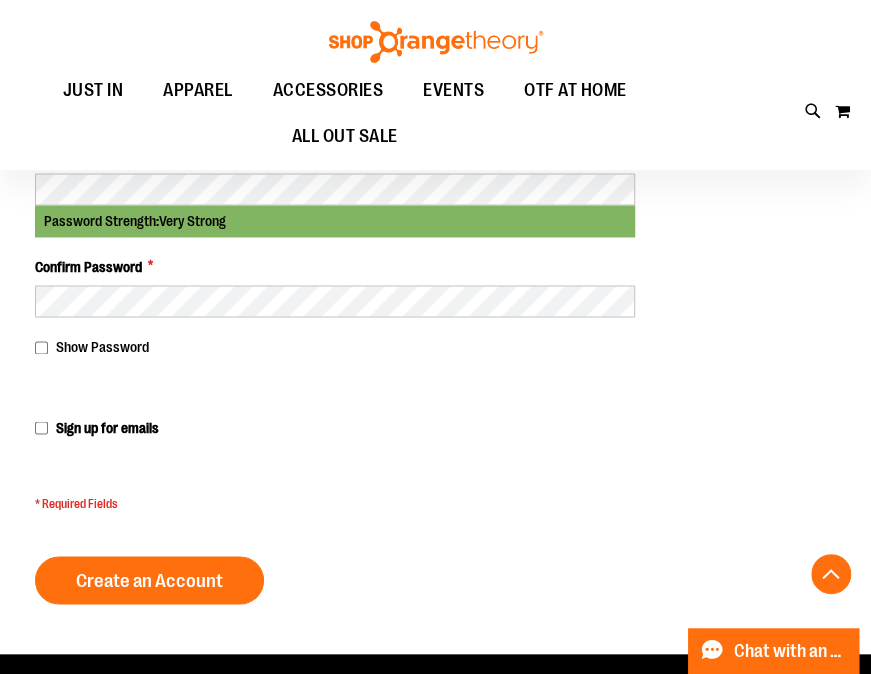 scroll, scrollTop: 978, scrollLeft: 0, axis: vertical 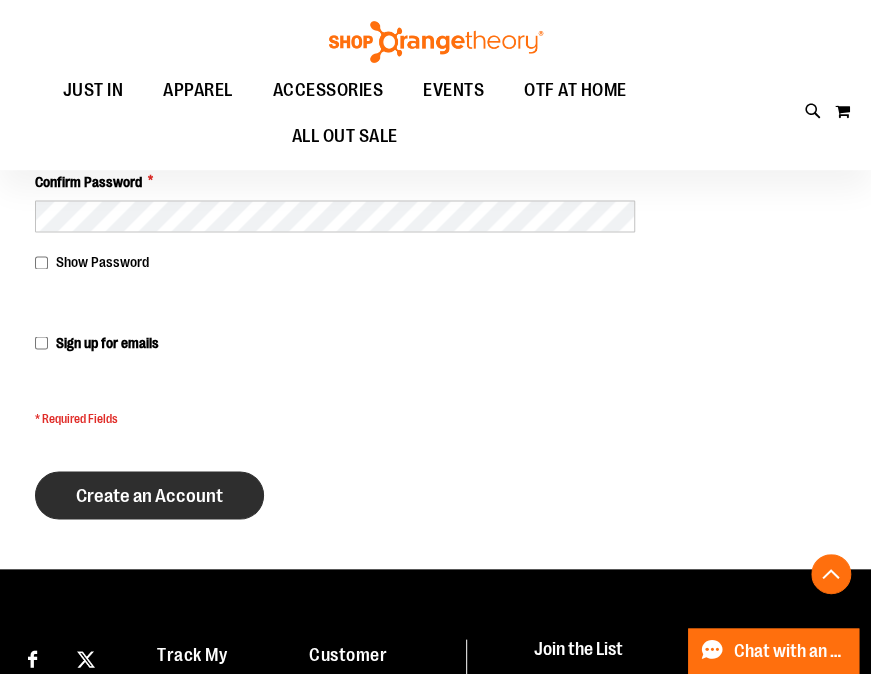 click on "Create an Account" at bounding box center [149, 495] 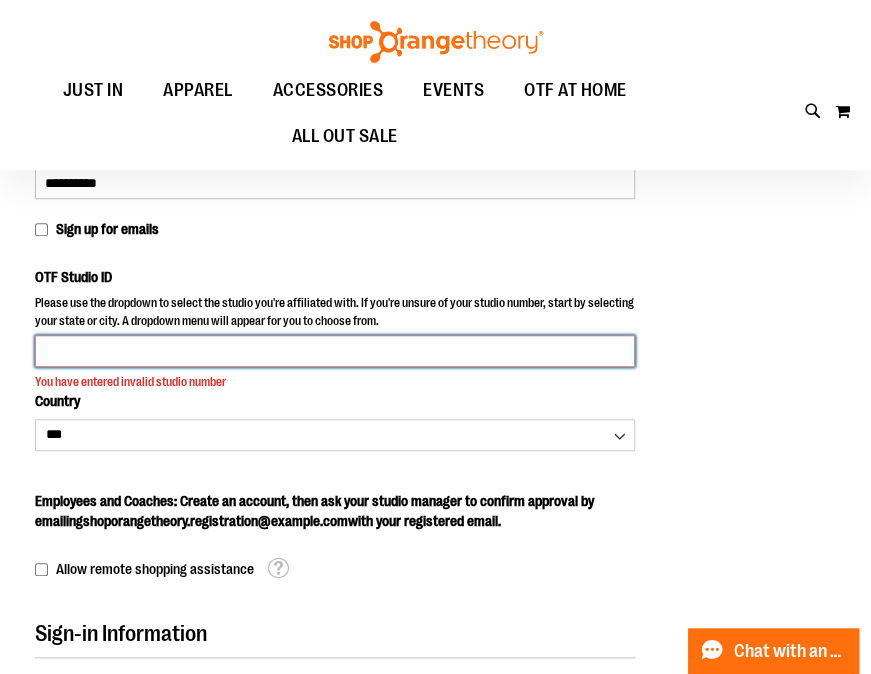 scroll, scrollTop: 278, scrollLeft: 0, axis: vertical 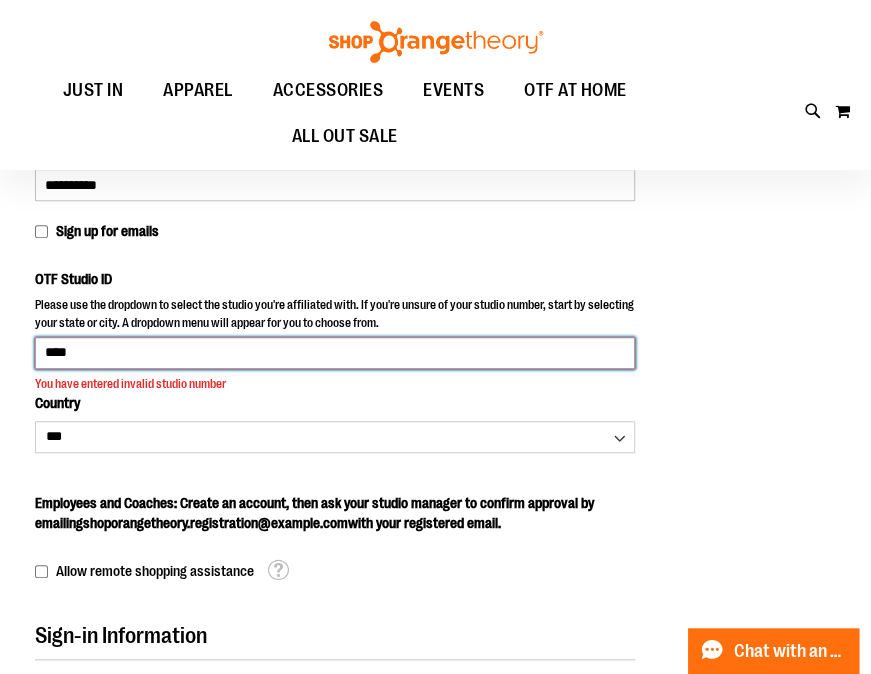 type on "****" 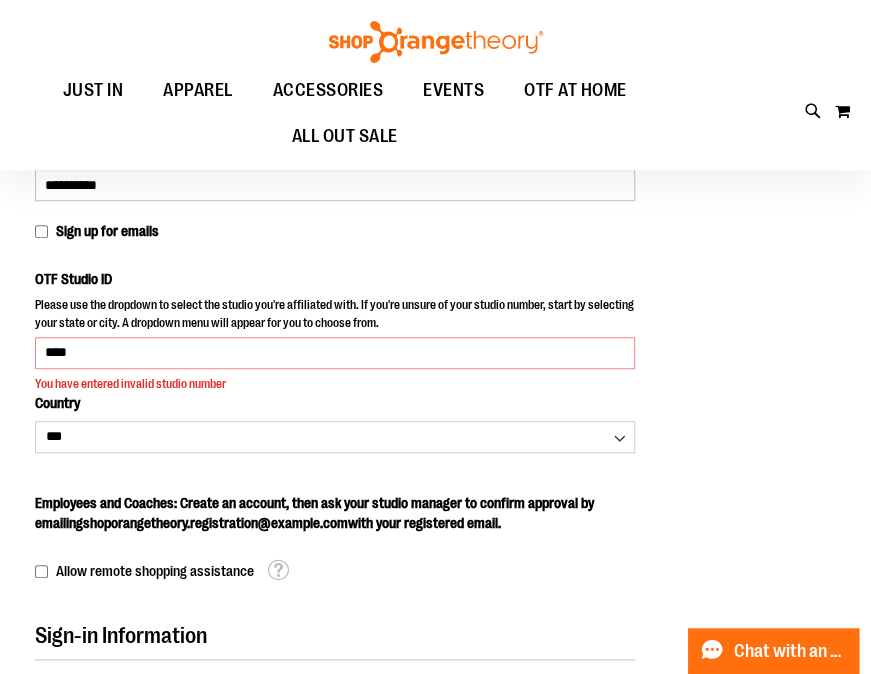 click on "Please wait...
Skip to Content
The store will not work correctly when cookies are disabled.
FREE Shipping, orders over $150.  Details
To order the Spring Dri Tri event bundle please email  shoporangetheory@bdainc.com .
Tracking Info
Sign In
Return to Procurement
Create an Account
Toggle Nav
Search" at bounding box center [435, 59] 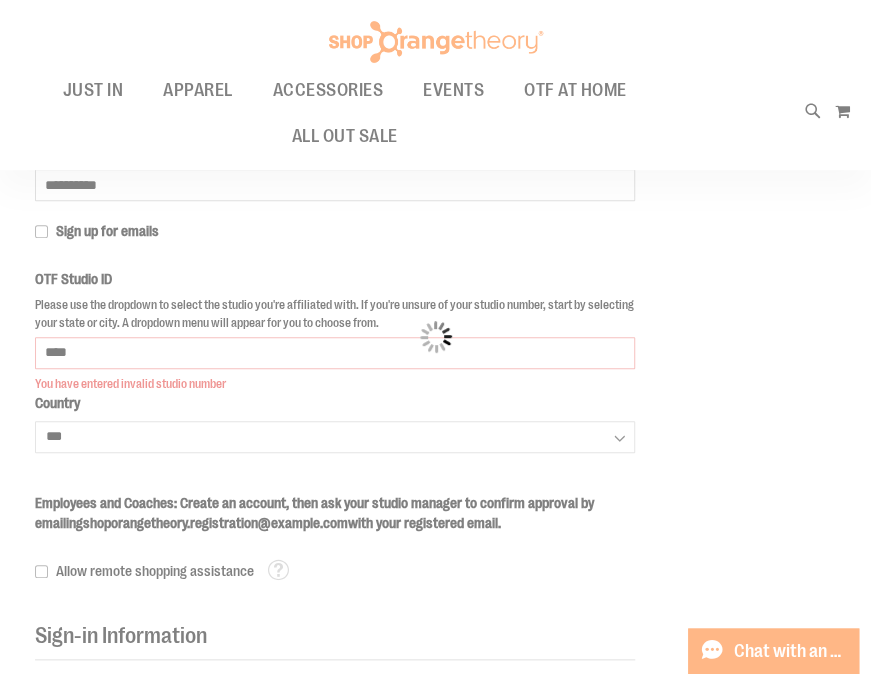 select on "*******" 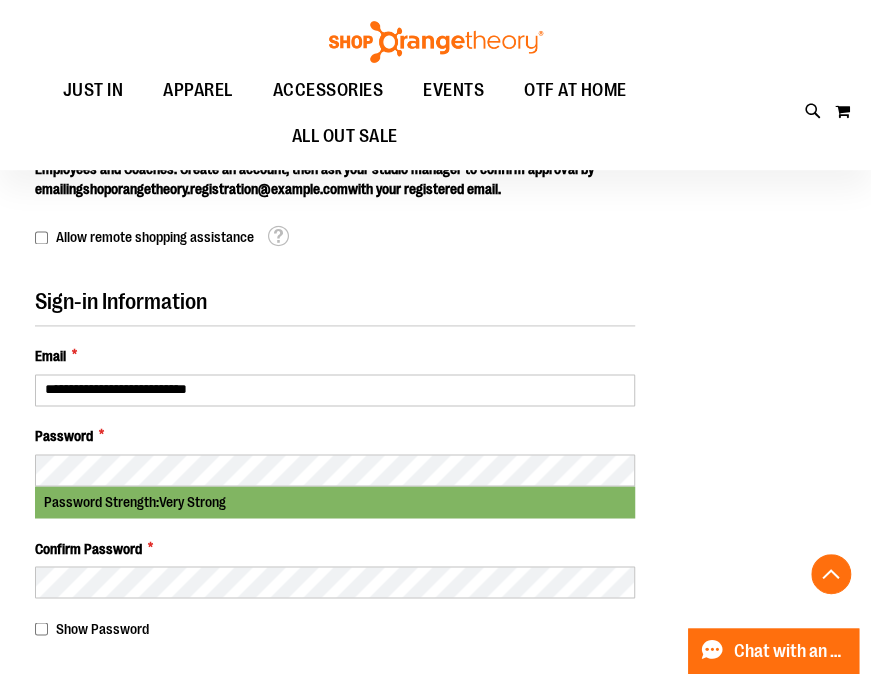 scroll, scrollTop: 1078, scrollLeft: 0, axis: vertical 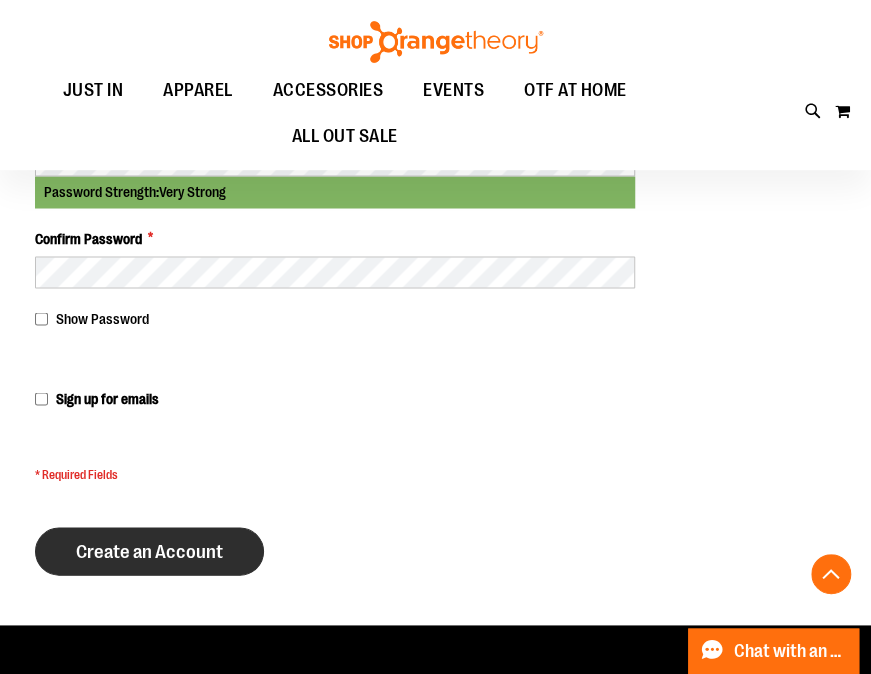 click on "Create an Account" at bounding box center [149, 551] 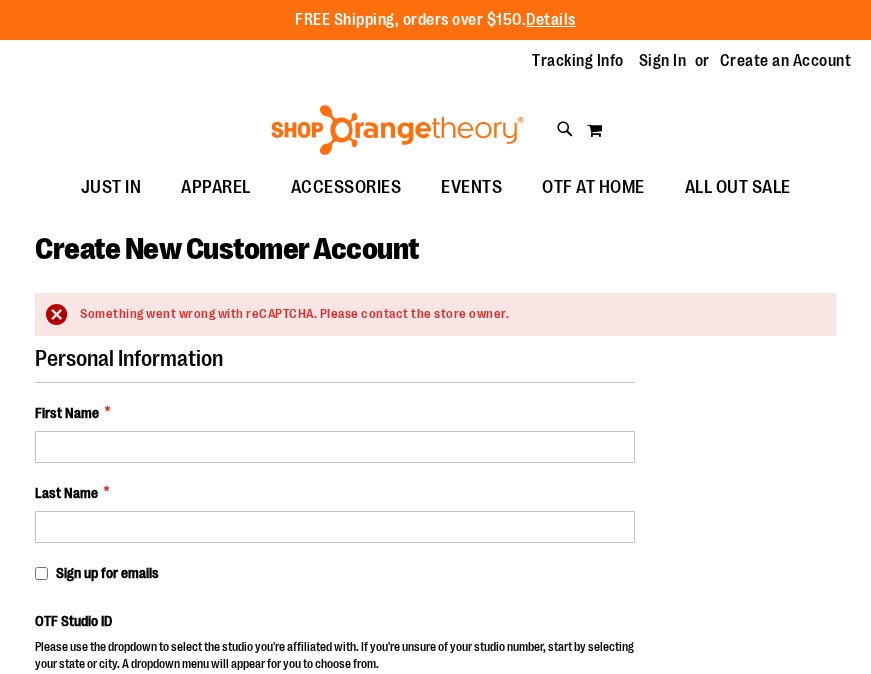 select on "***" 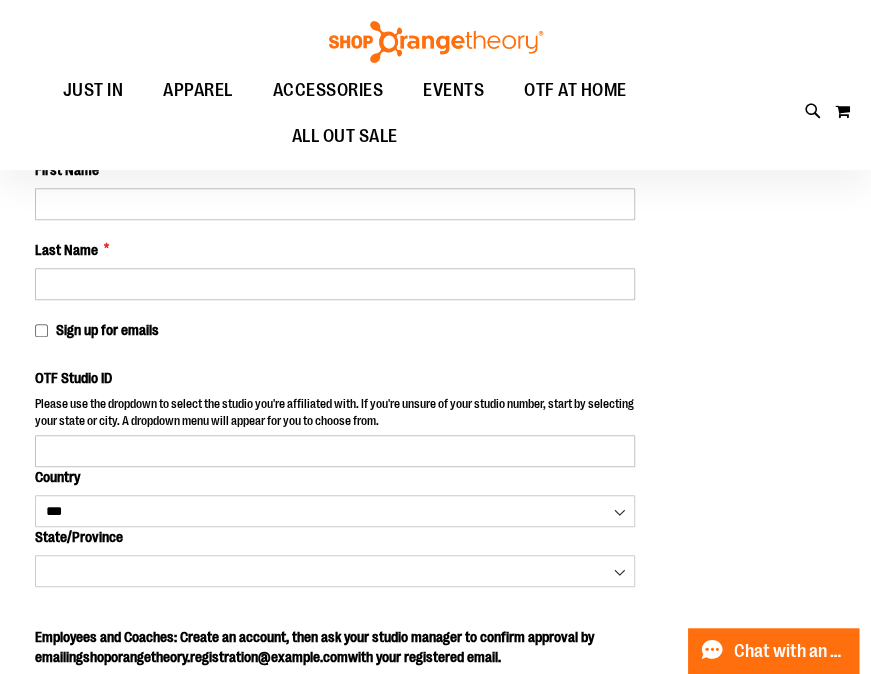 scroll, scrollTop: 0, scrollLeft: 0, axis: both 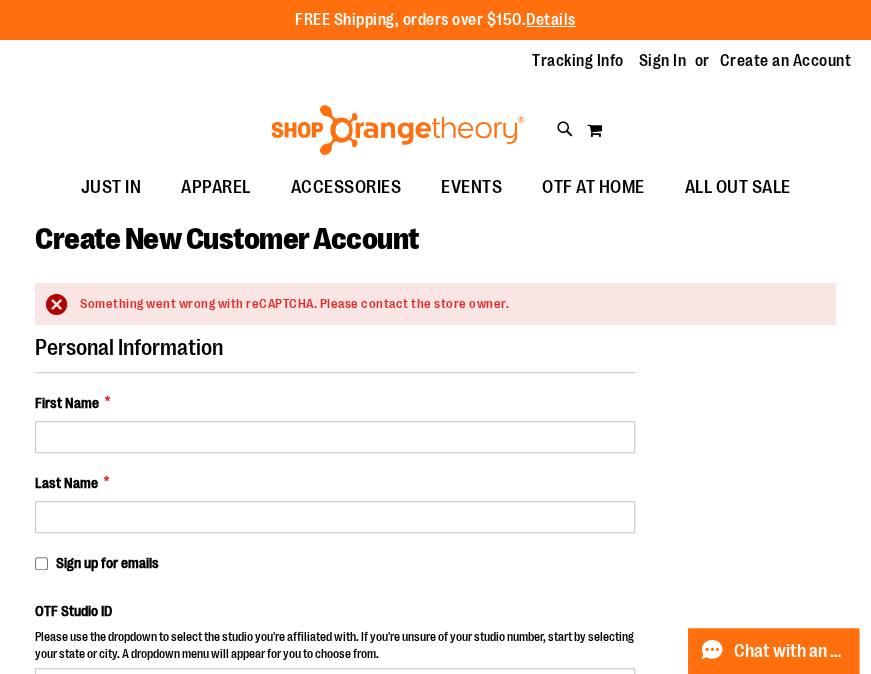 type on "**********" 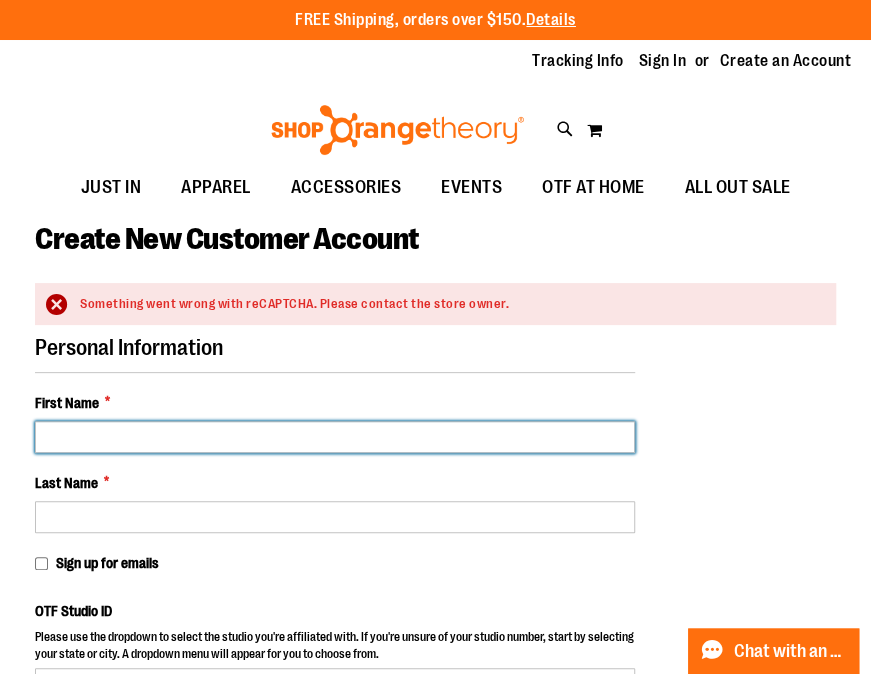 click on "First Name *" at bounding box center (335, 437) 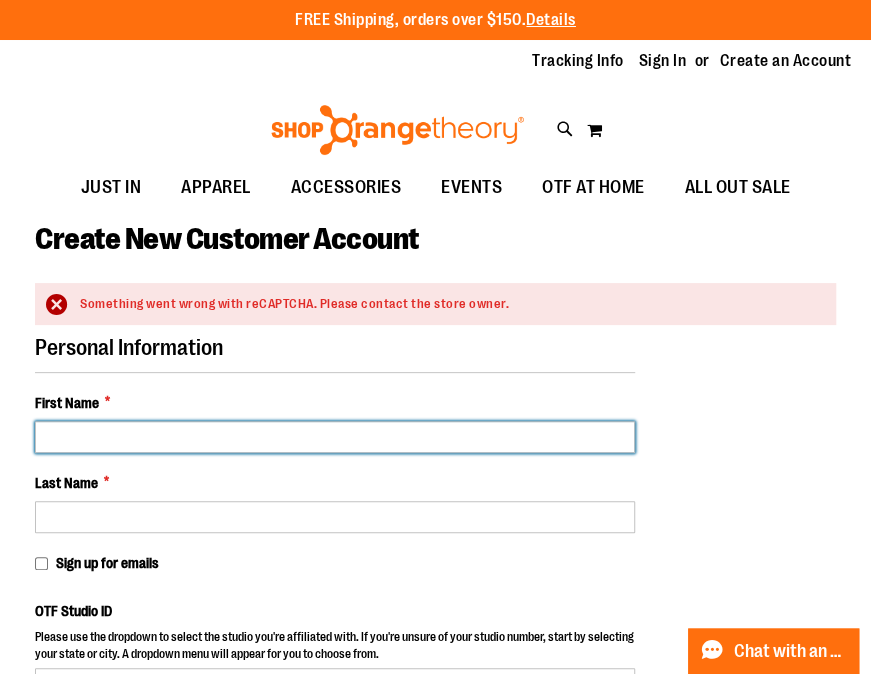 type on "******" 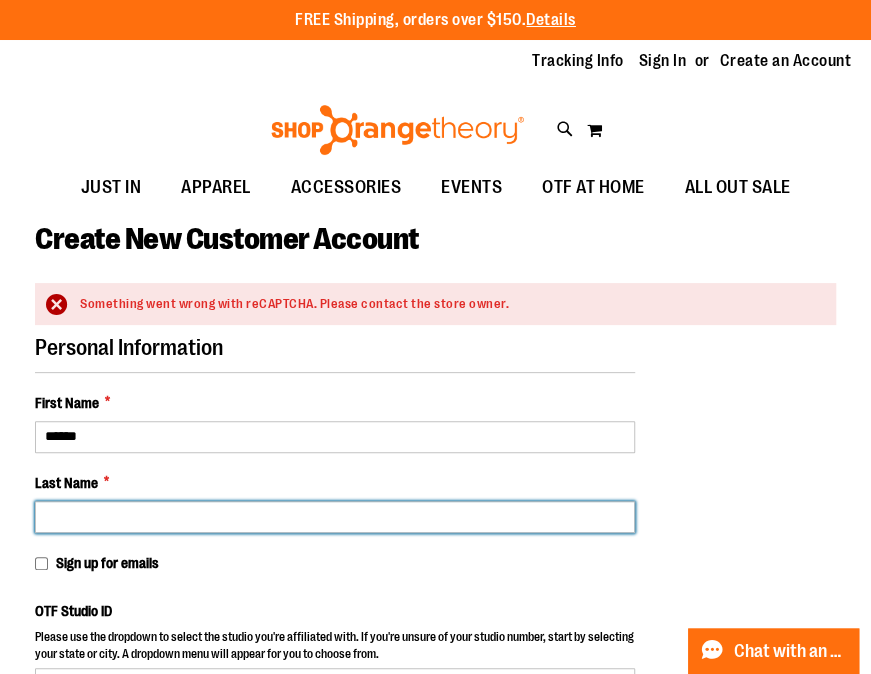 type on "**********" 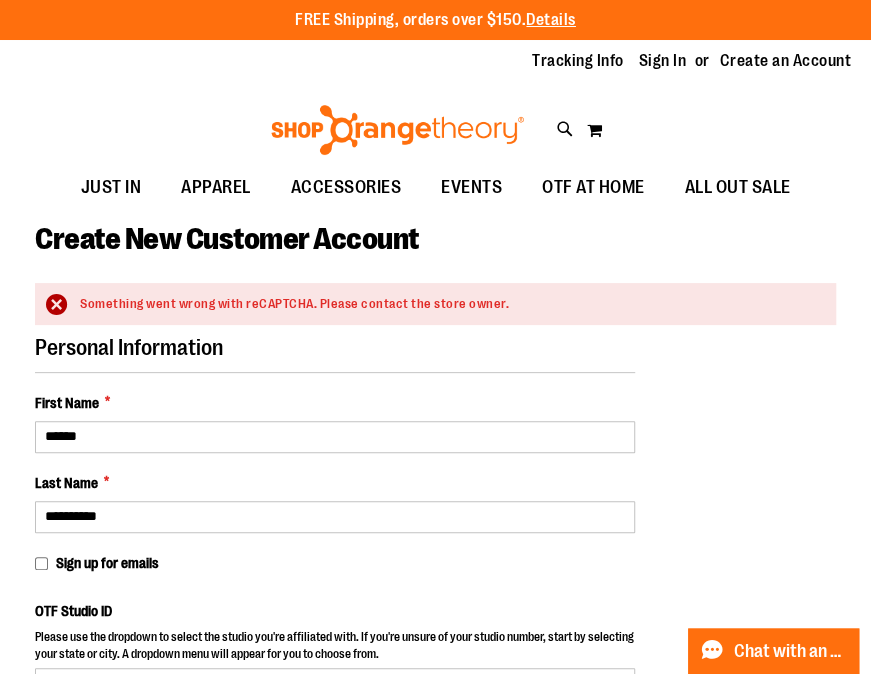 select on "********" 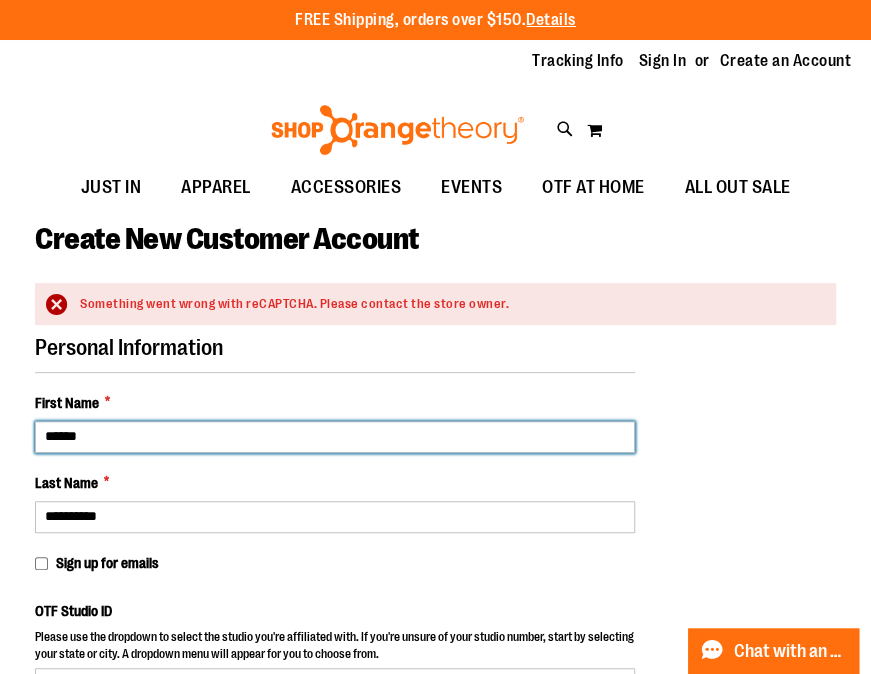type on "*****" 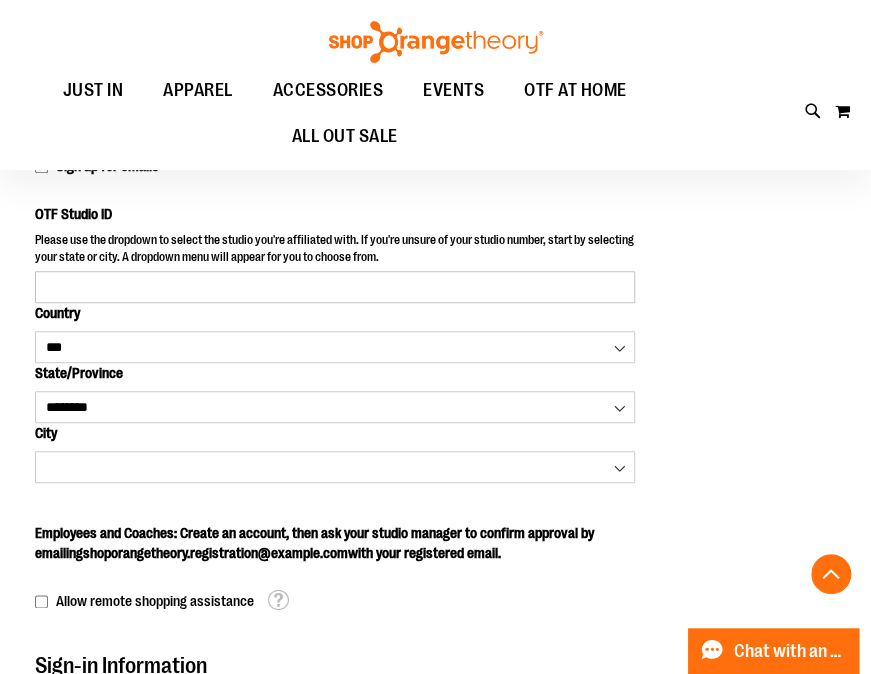 scroll, scrollTop: 400, scrollLeft: 0, axis: vertical 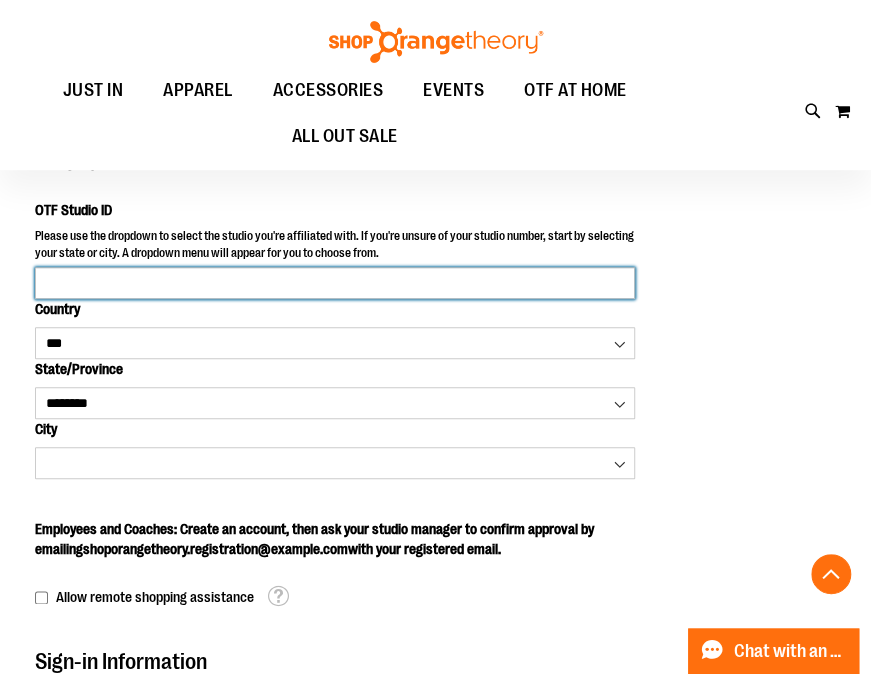 click on "OTF Studio ID" at bounding box center [335, 283] 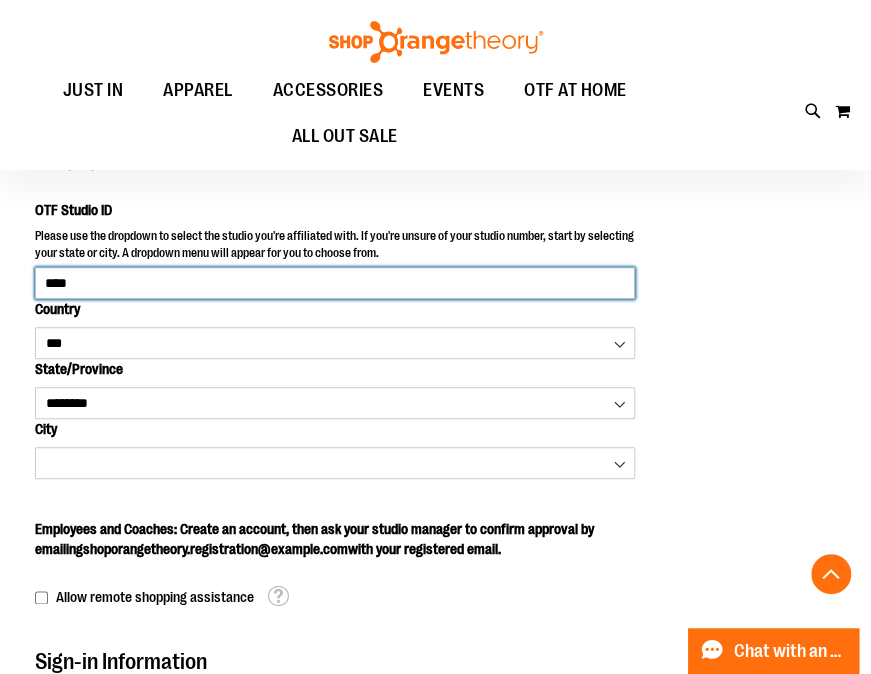 type on "****" 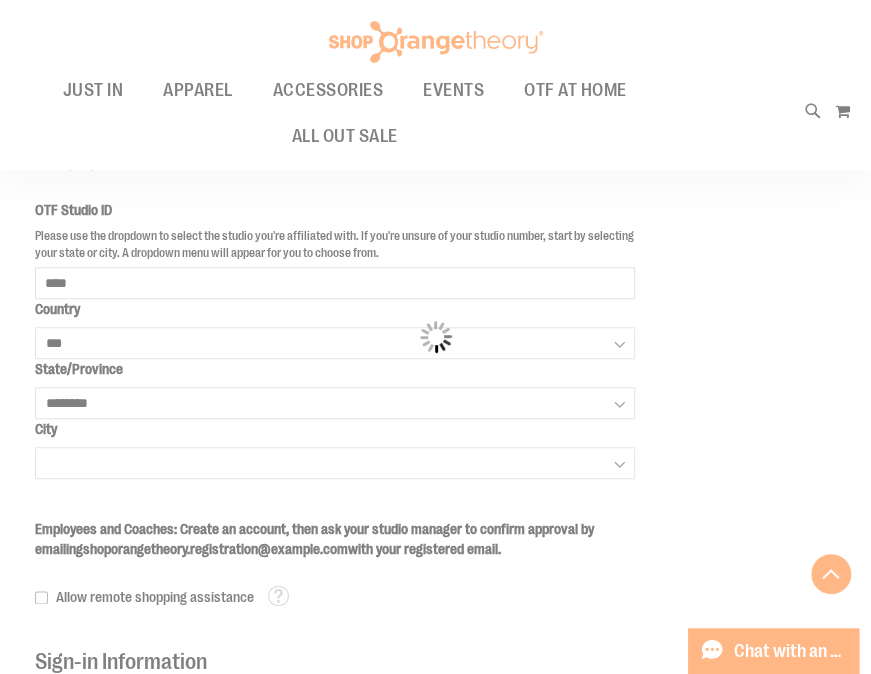 click on "Please wait...
Skip to Content
The store will not work correctly when cookies are disabled.
FREE Shipping, orders over $150.  Details
To order the Spring Dri Tri event bundle please email  shoporangetheory@bdainc.com .
Tracking Info
Sign In
Return to Procurement
Create an Account
Toggle Nav
Search" at bounding box center (435, -63) 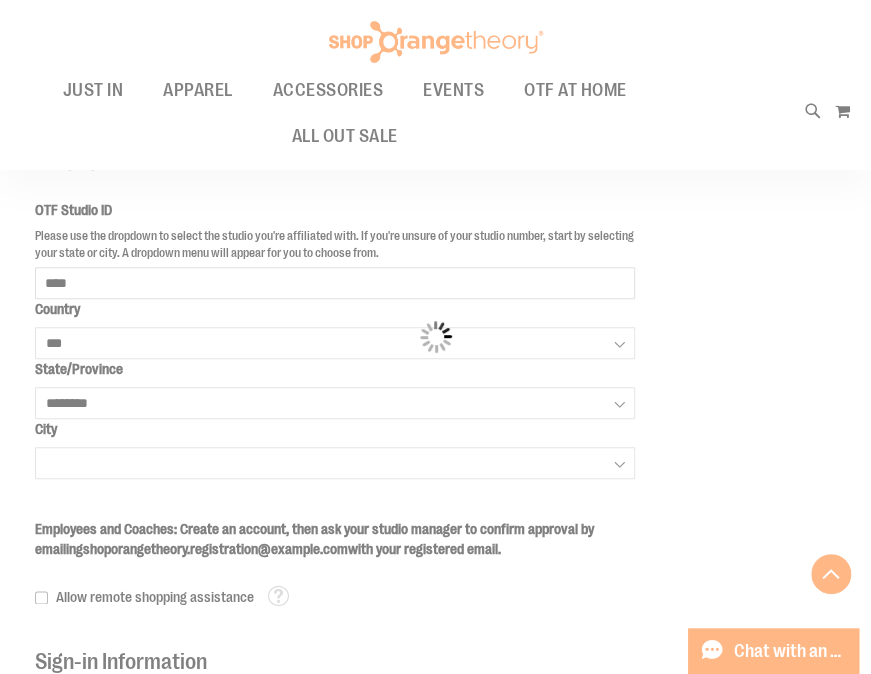 select on "*******" 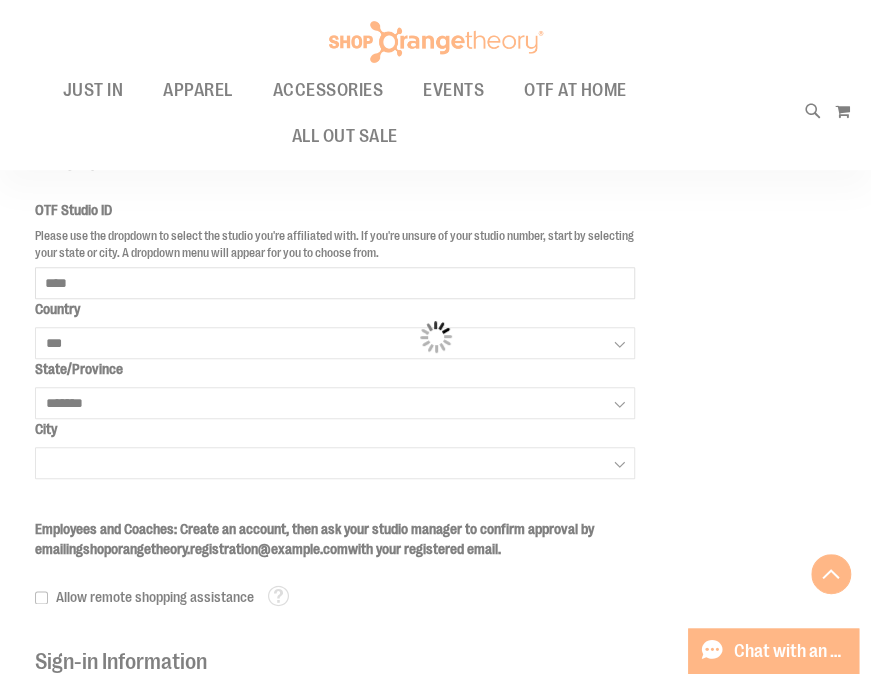 select on "**********" 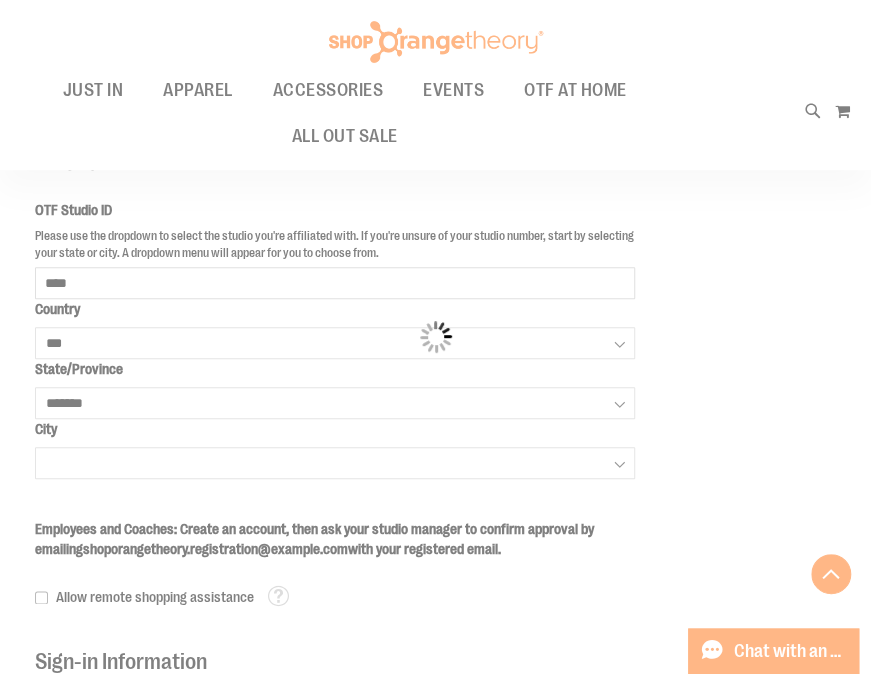 select on "****" 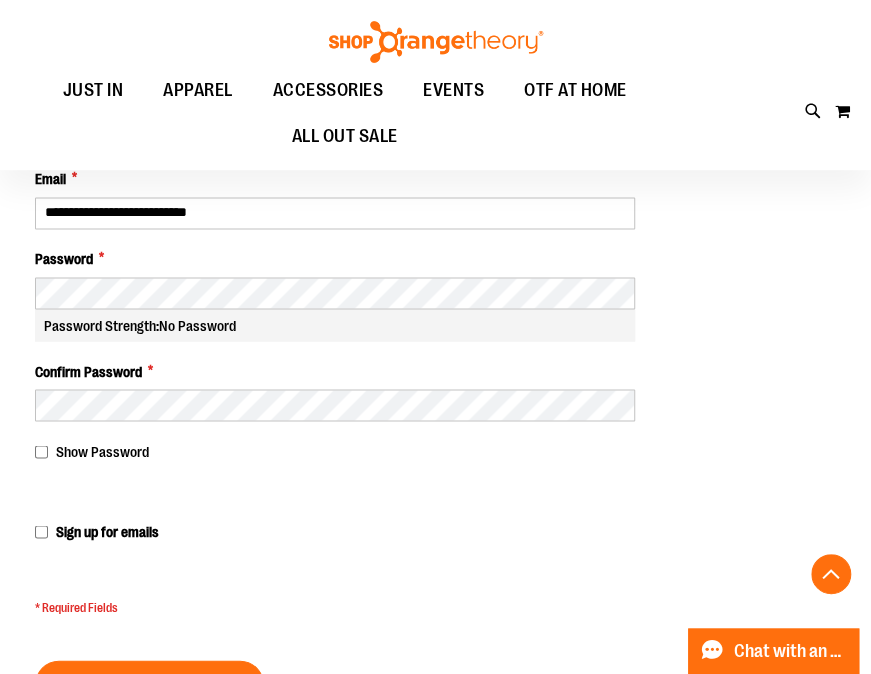 scroll, scrollTop: 1000, scrollLeft: 0, axis: vertical 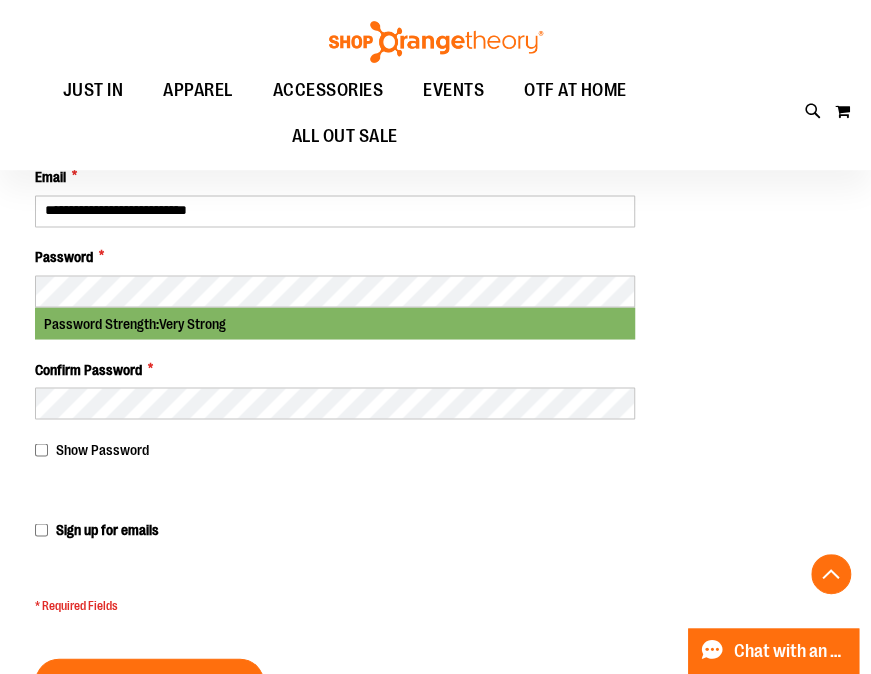click on "**********" at bounding box center [335, 20] 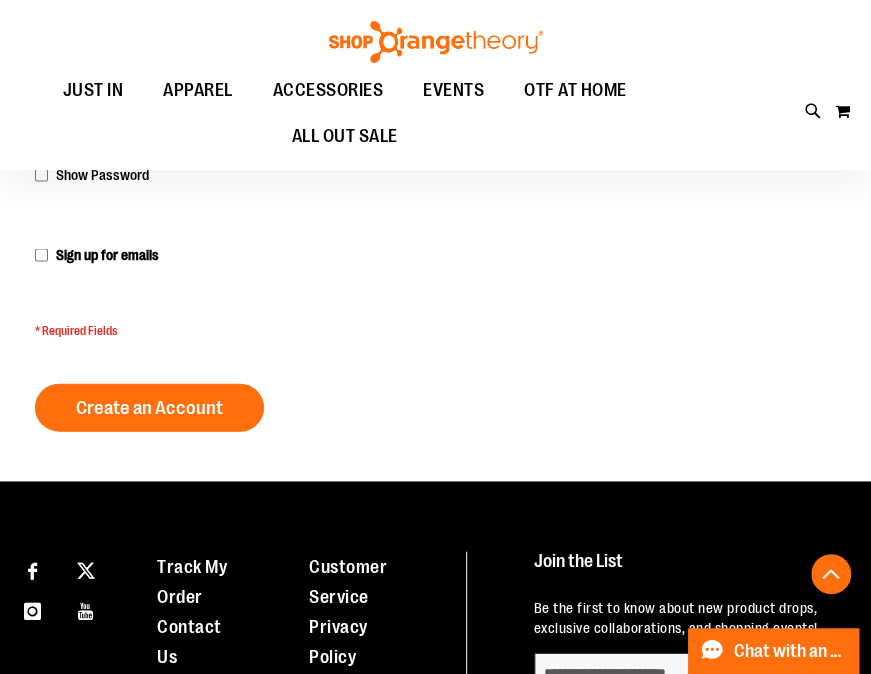 scroll, scrollTop: 1300, scrollLeft: 0, axis: vertical 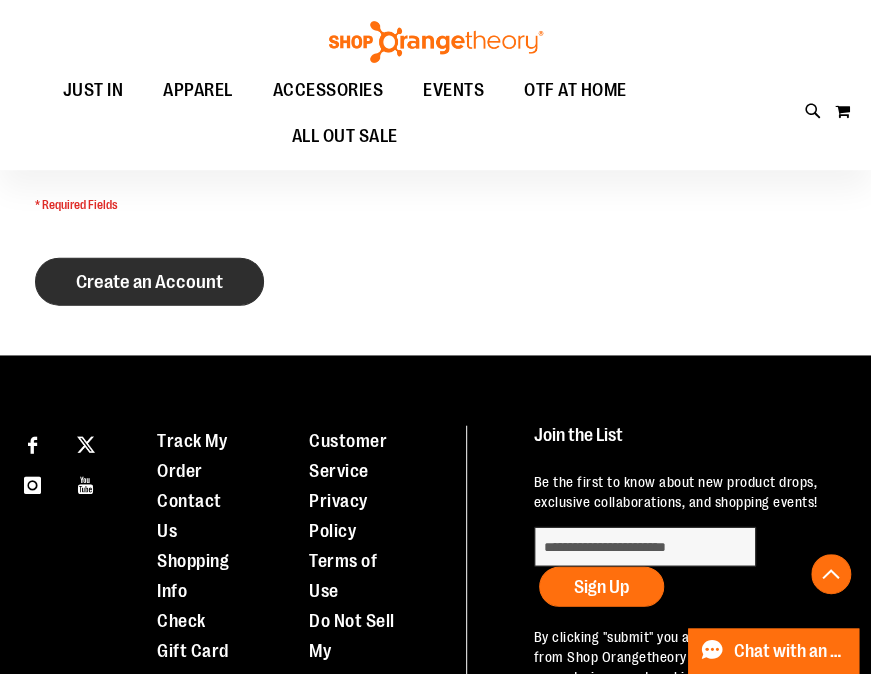 click on "Create an Account" at bounding box center (149, 282) 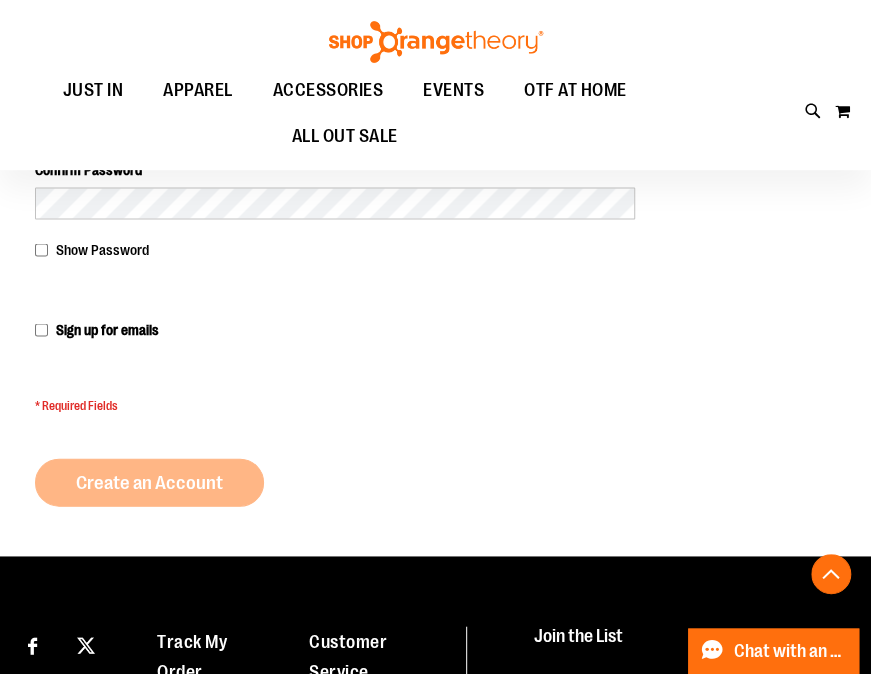scroll, scrollTop: 1008, scrollLeft: 0, axis: vertical 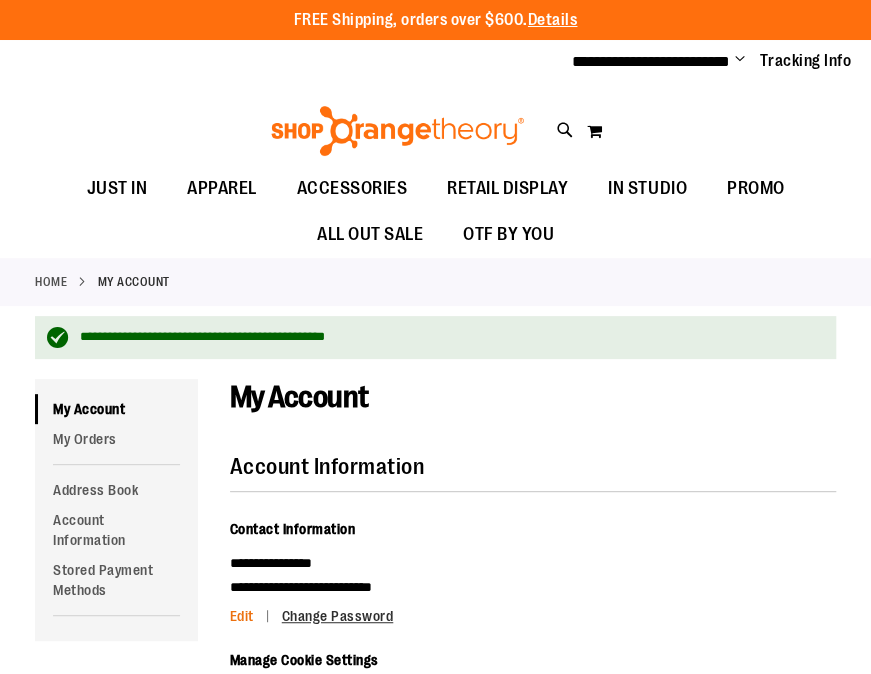 type on "**********" 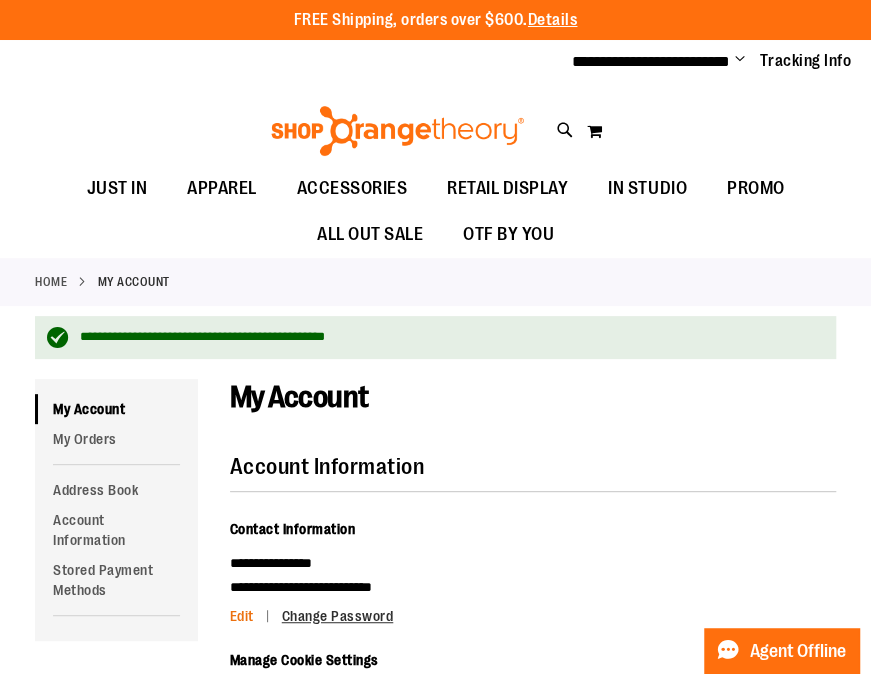 click on "Edit" at bounding box center (242, 616) 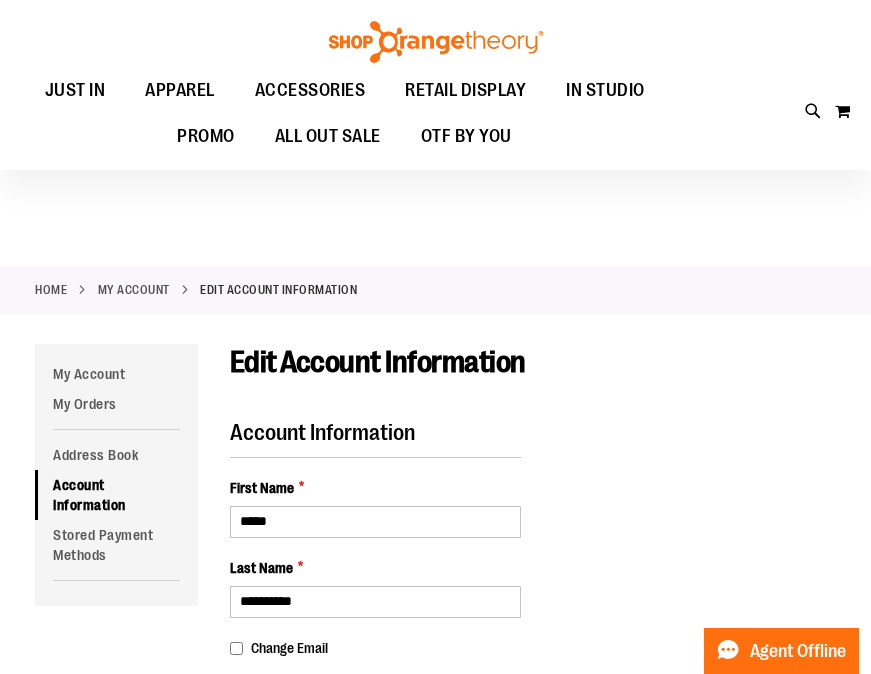 click on "OTF Studio ID
Please use the dropdown to select the studio you're affiliated with. If you're unsure of your studio number, start by selecting your state or city. A dropdown menu will appear for you to choose from.
Country
State/Province
City
Studio Location Name" at bounding box center (375, 956) 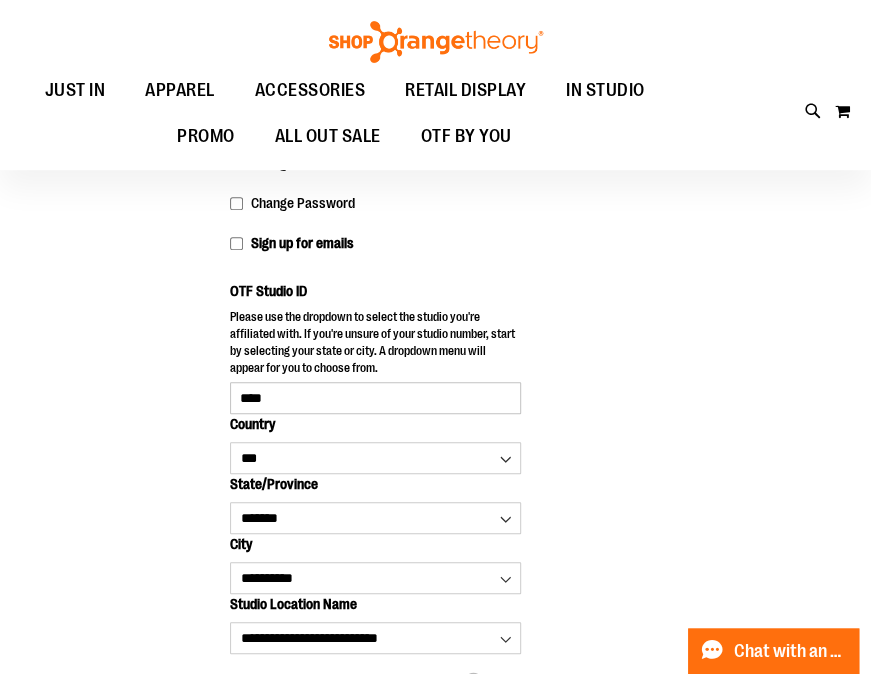 scroll, scrollTop: 0, scrollLeft: 0, axis: both 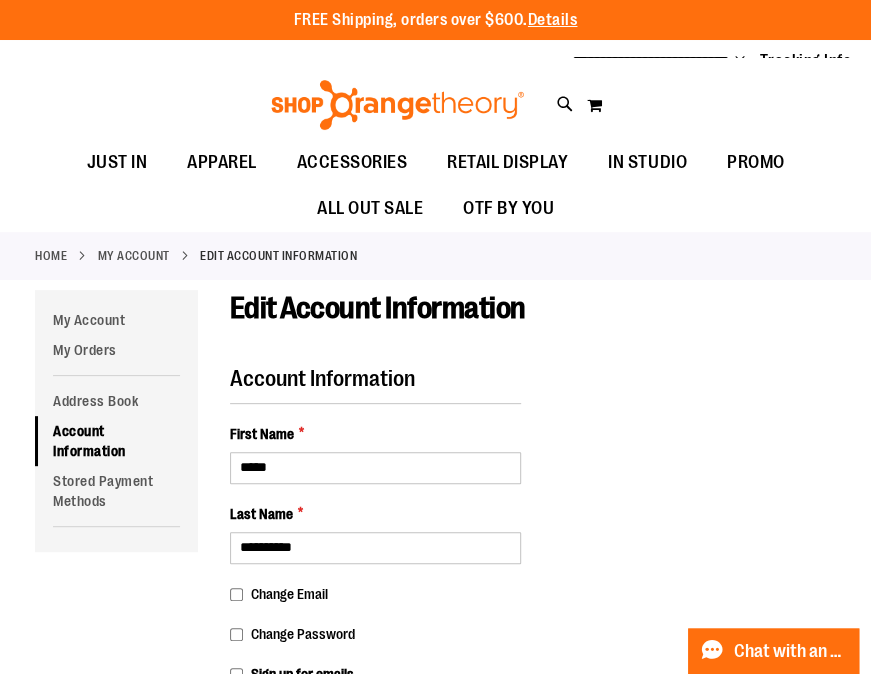 type on "**********" 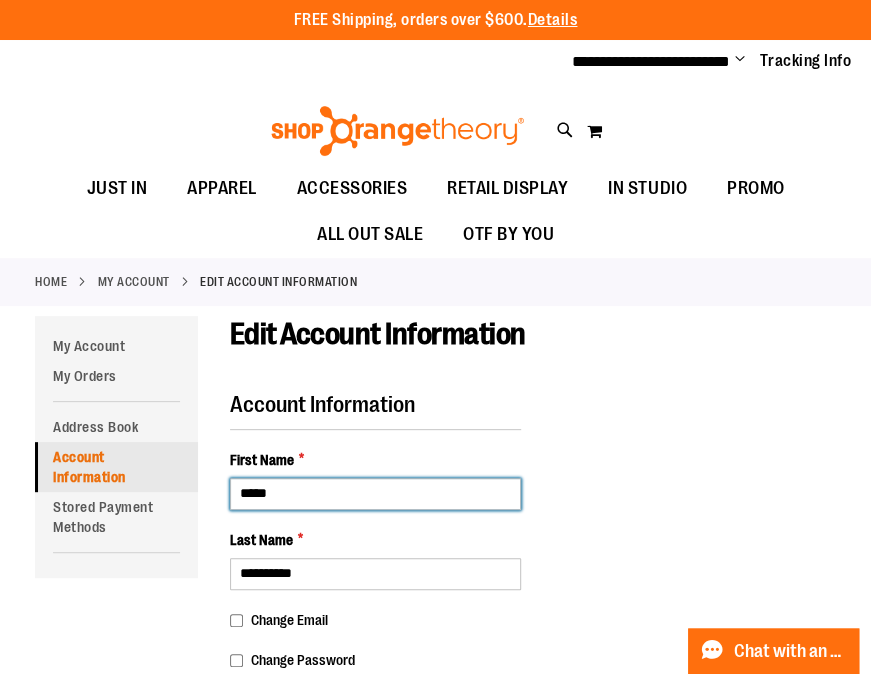drag, startPoint x: 308, startPoint y: 492, endPoint x: 178, endPoint y: 482, distance: 130.38405 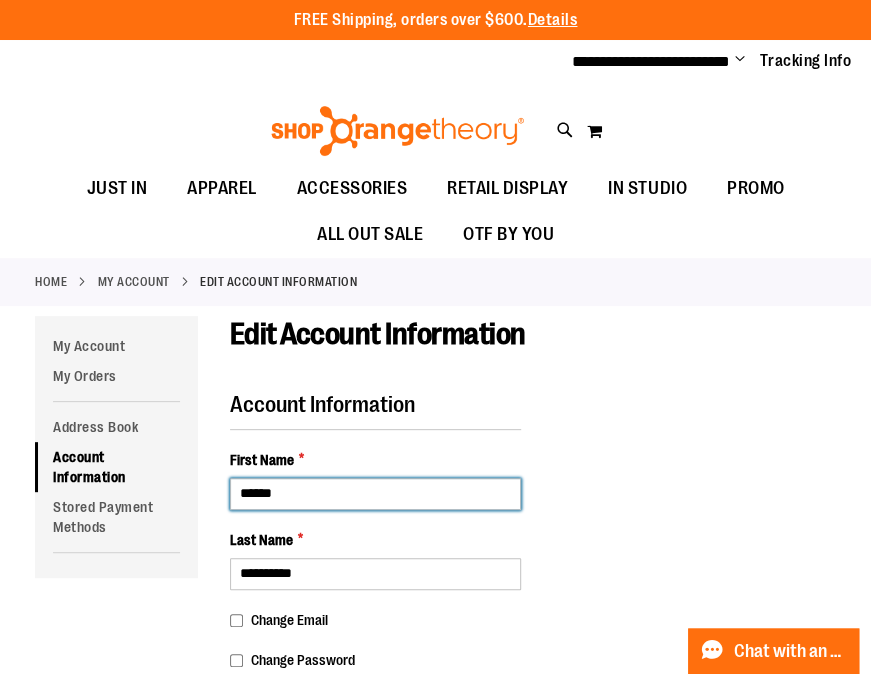 type on "******" 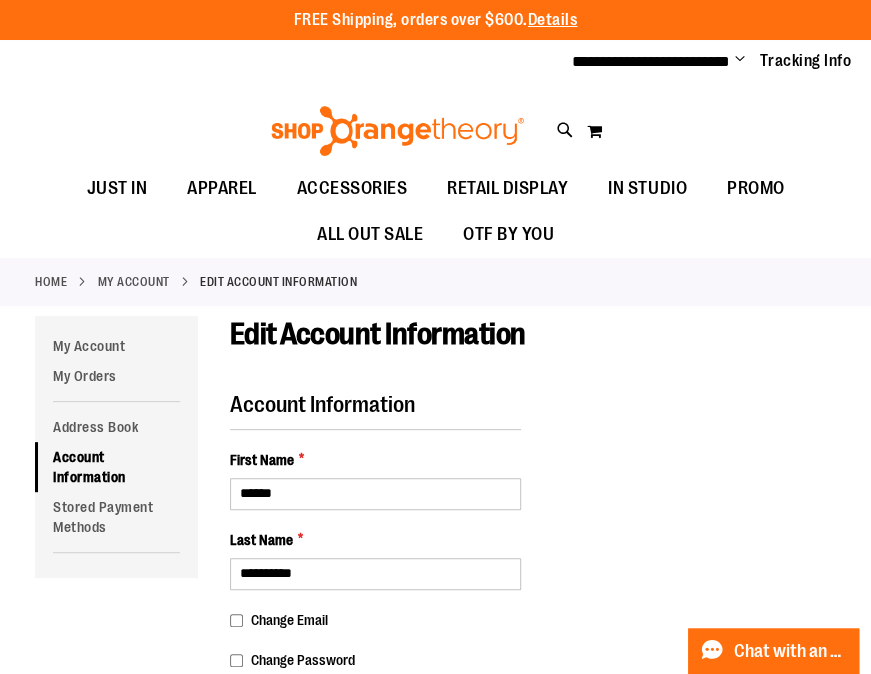 click on "**********" at bounding box center [533, 836] 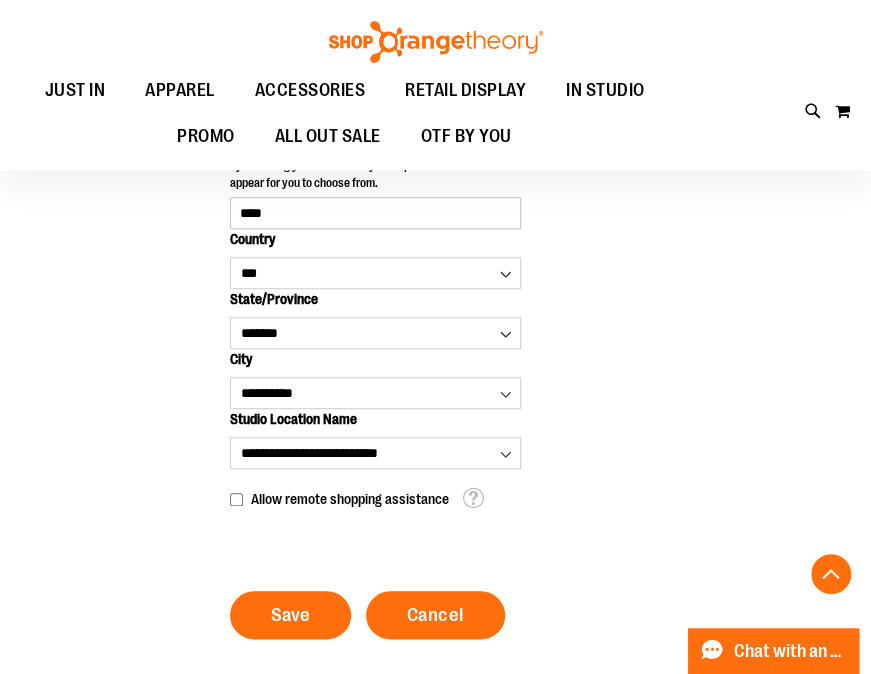 scroll, scrollTop: 394, scrollLeft: 0, axis: vertical 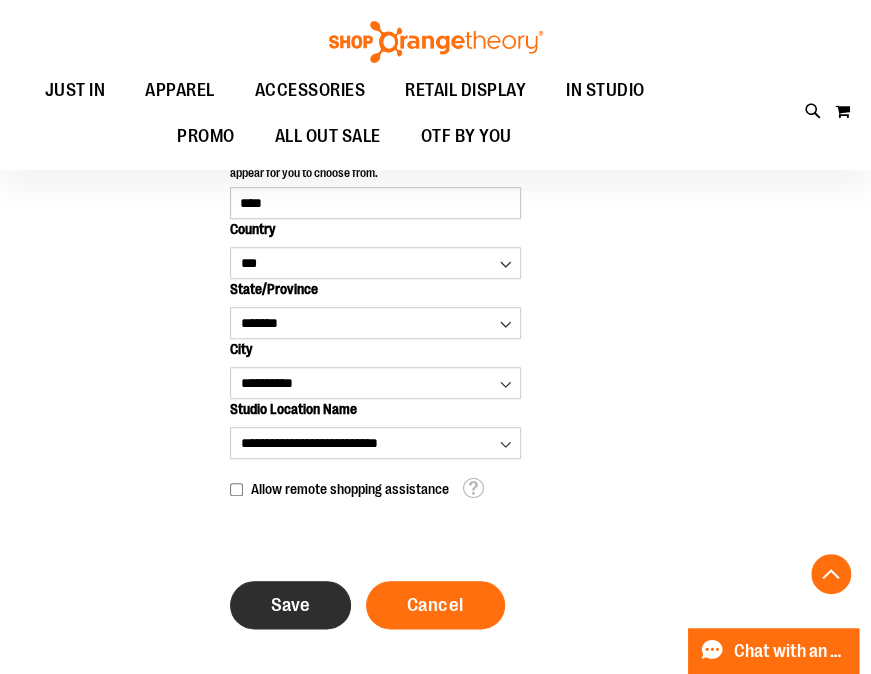 click on "Save" at bounding box center [290, 605] 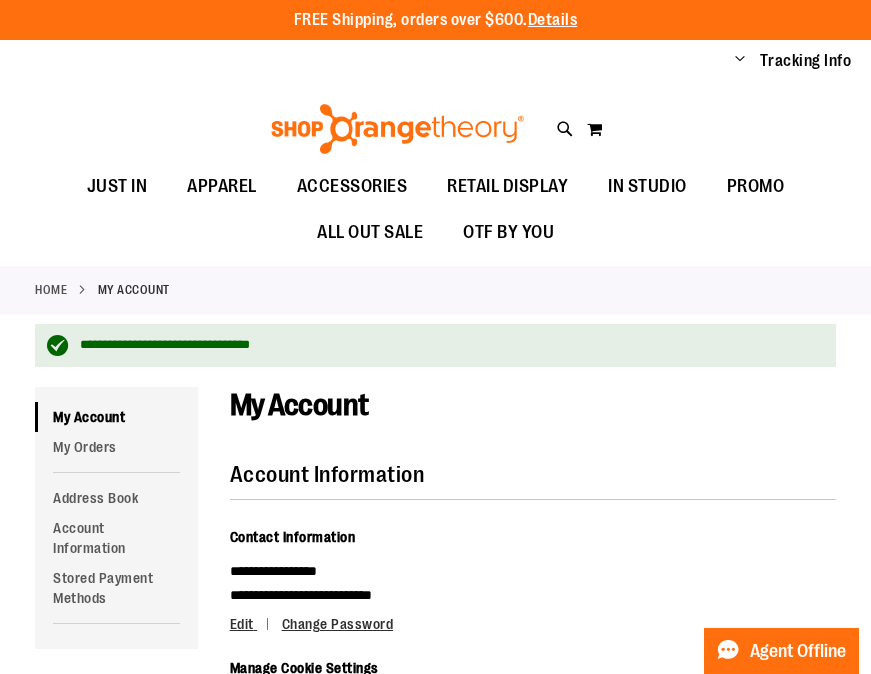 scroll, scrollTop: 0, scrollLeft: 0, axis: both 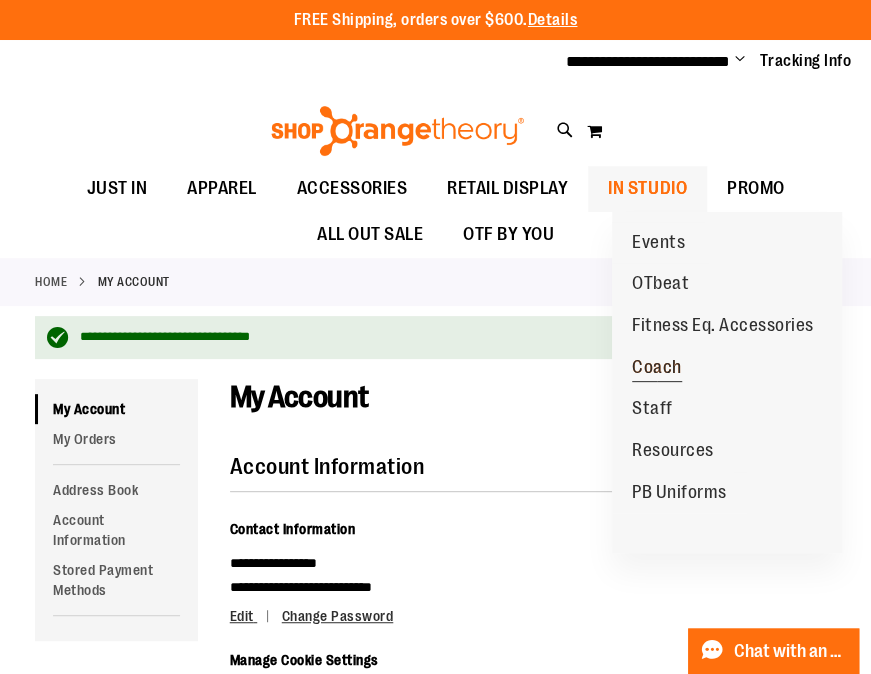 type on "**********" 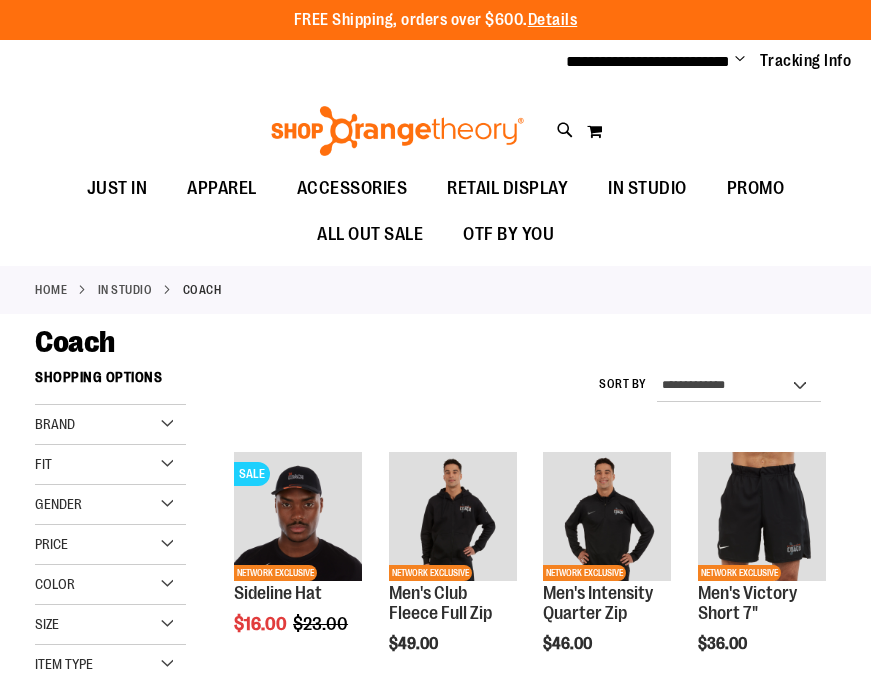 scroll, scrollTop: 0, scrollLeft: 0, axis: both 